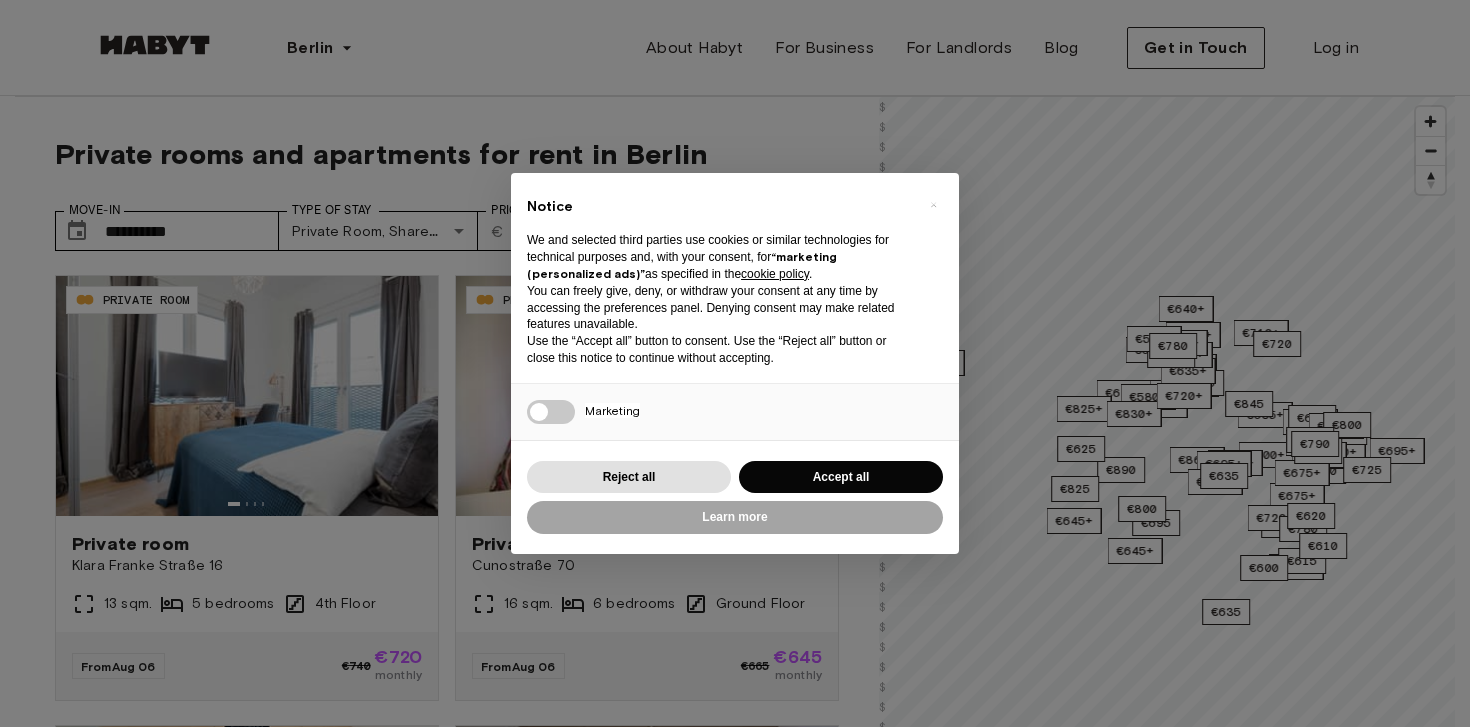 scroll, scrollTop: 0, scrollLeft: 0, axis: both 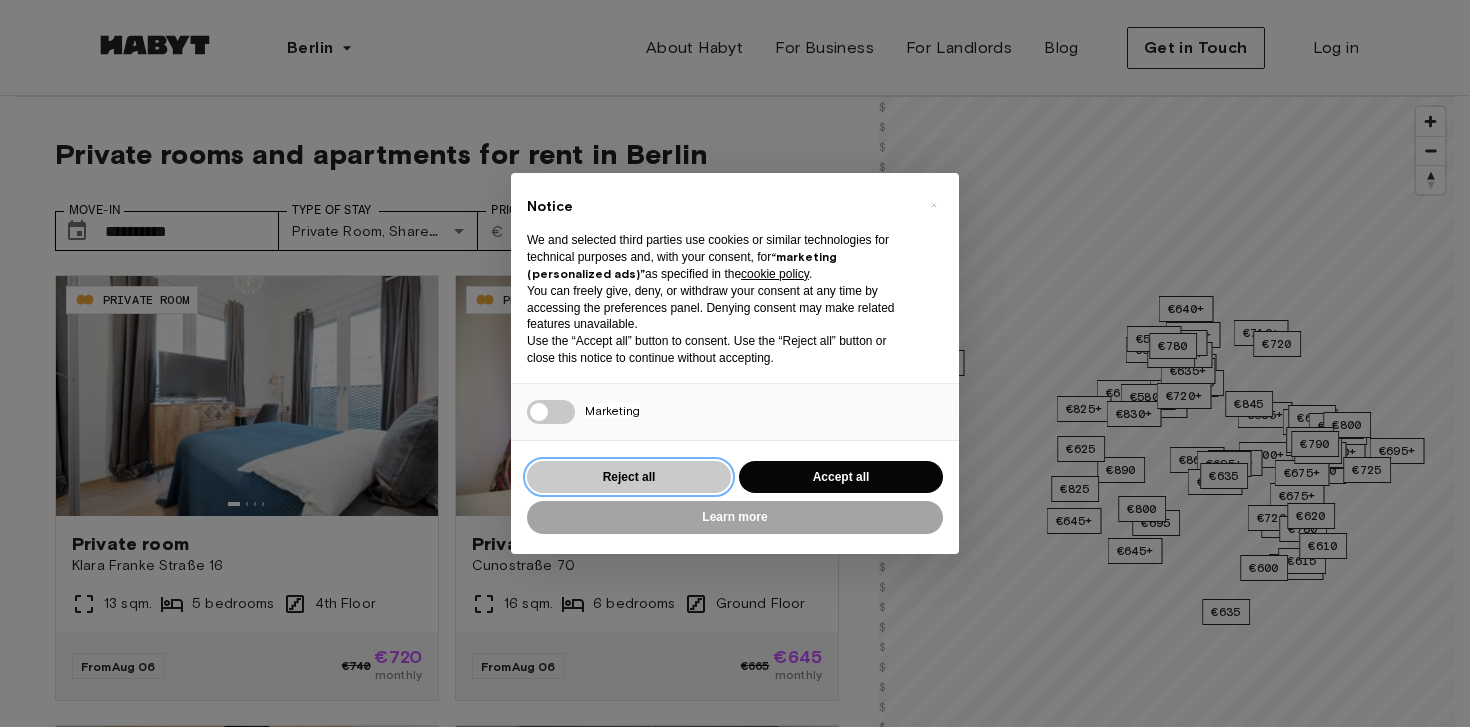 click on "Reject all" at bounding box center (629, 477) 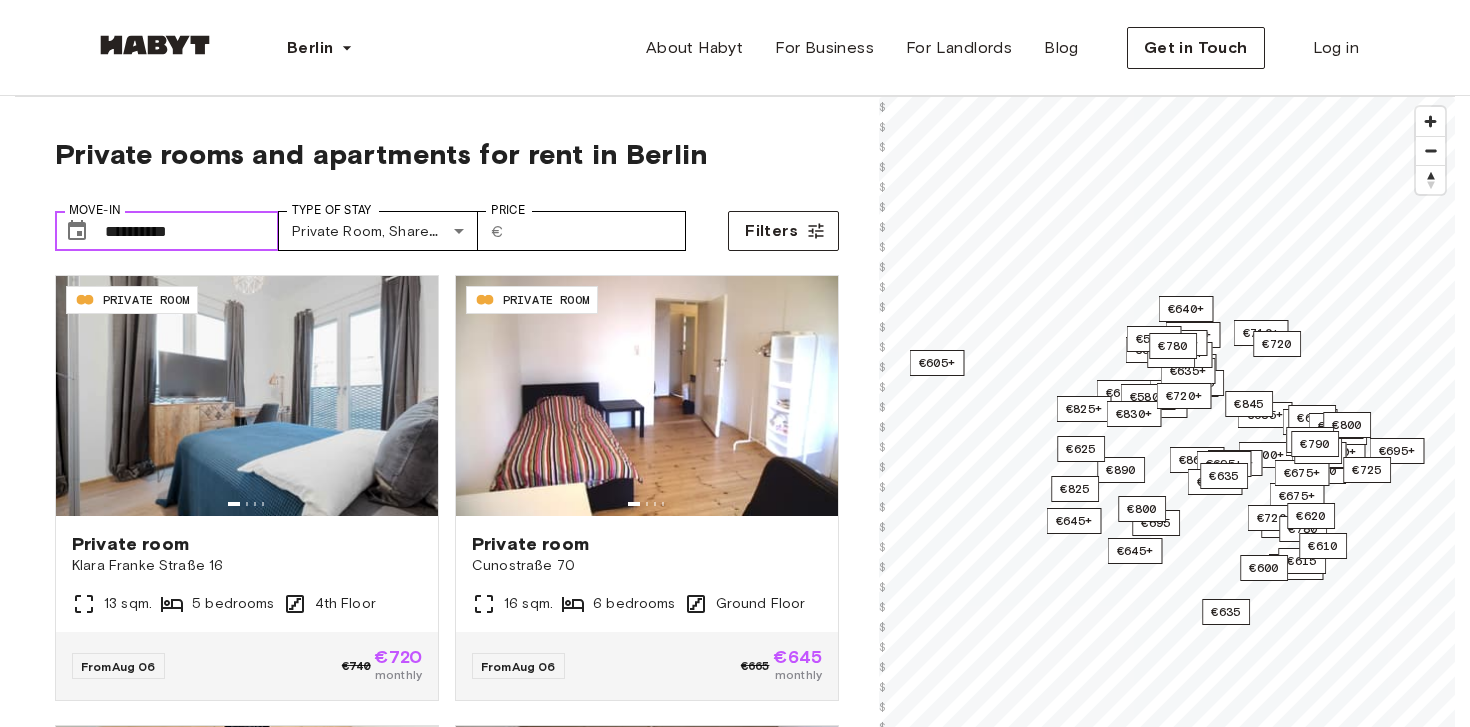 click on "**********" at bounding box center [192, 231] 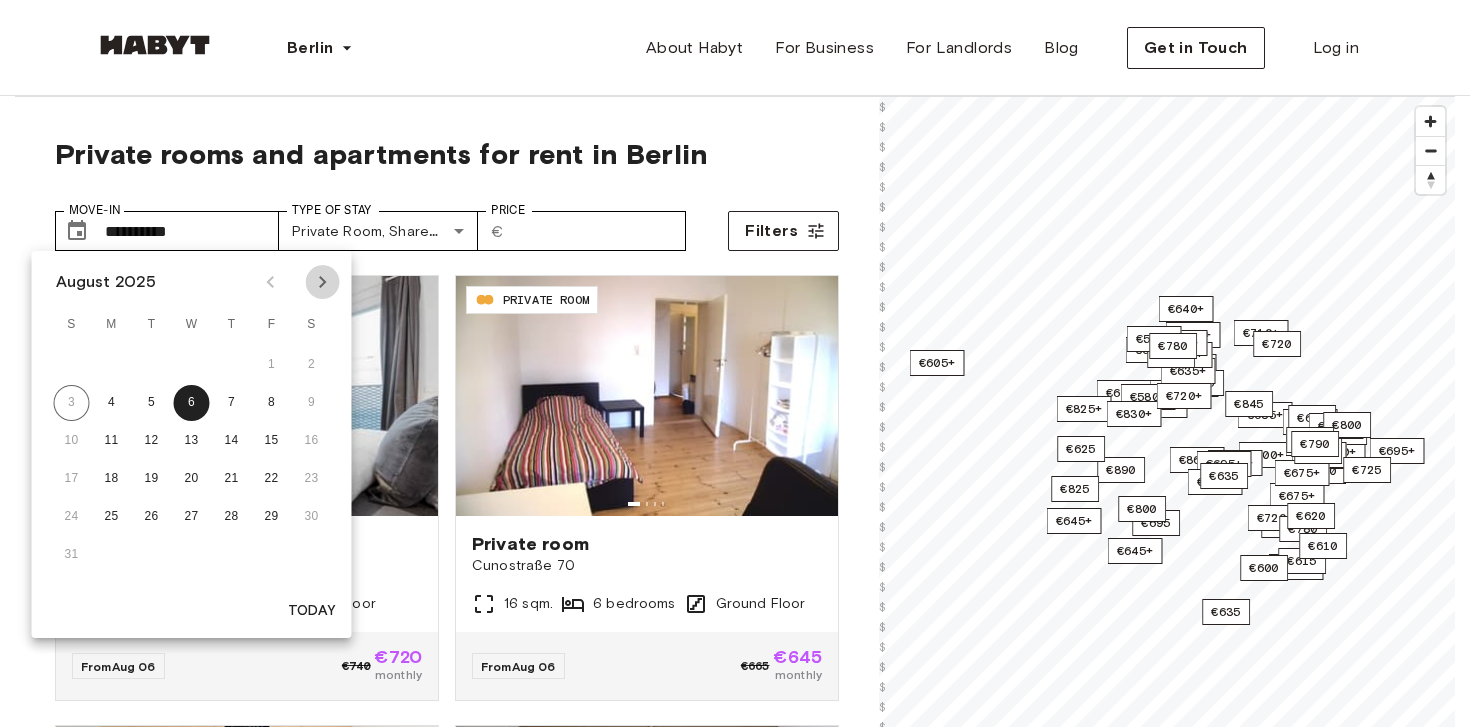 click 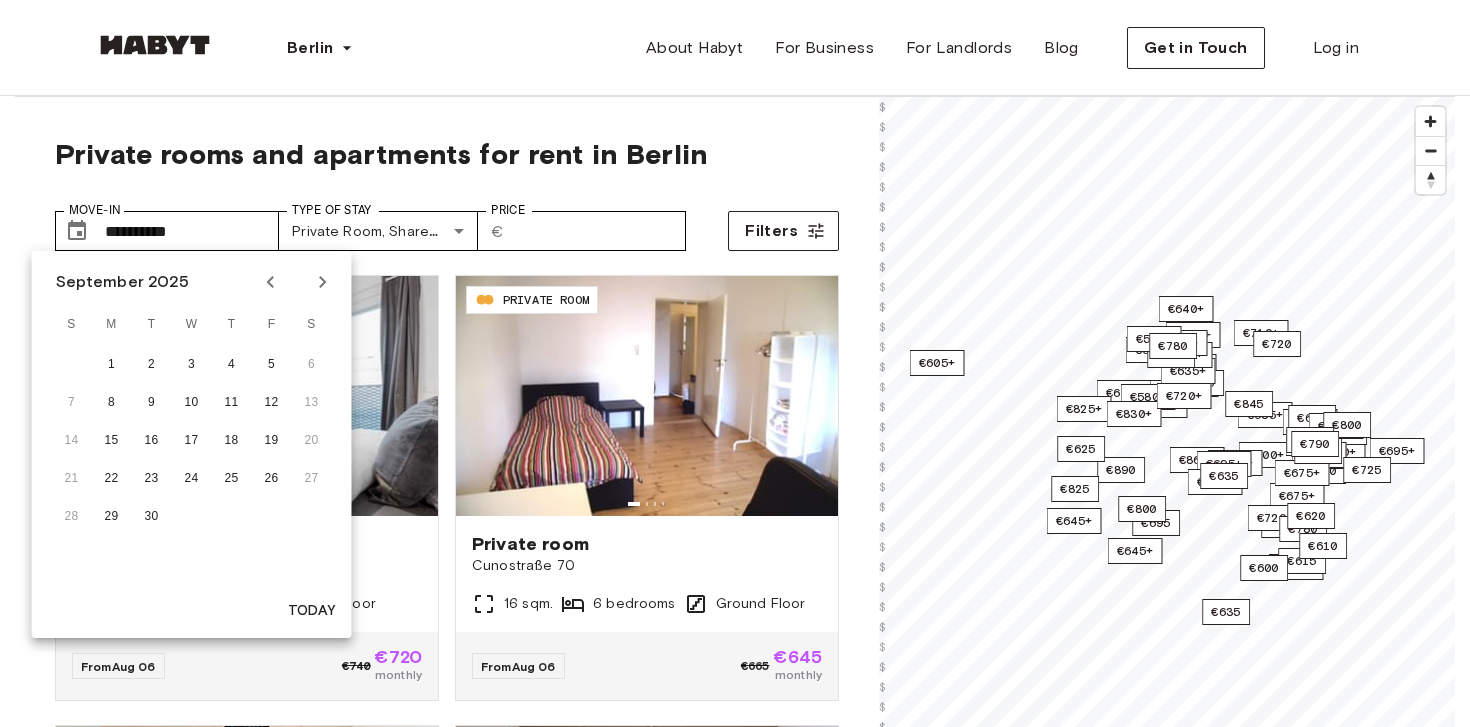 click 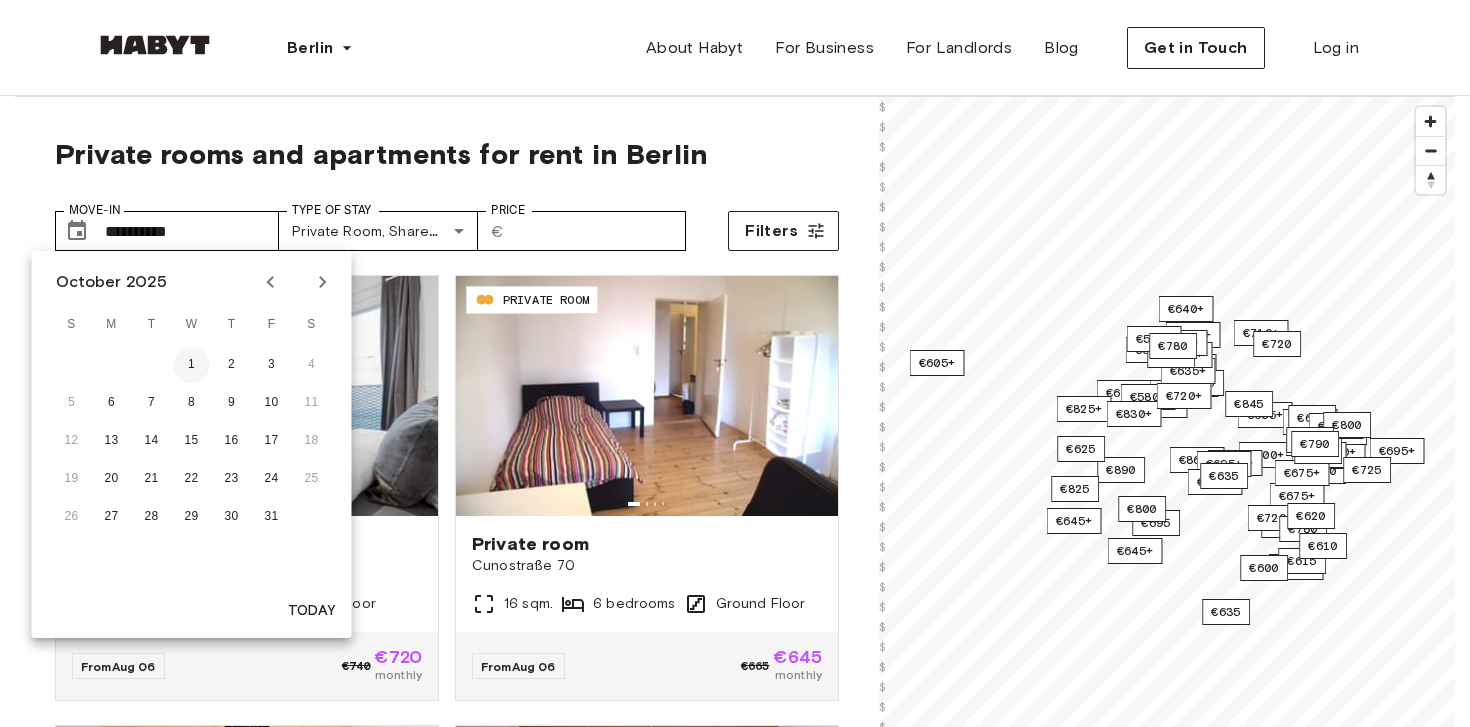 click on "1" at bounding box center (192, 365) 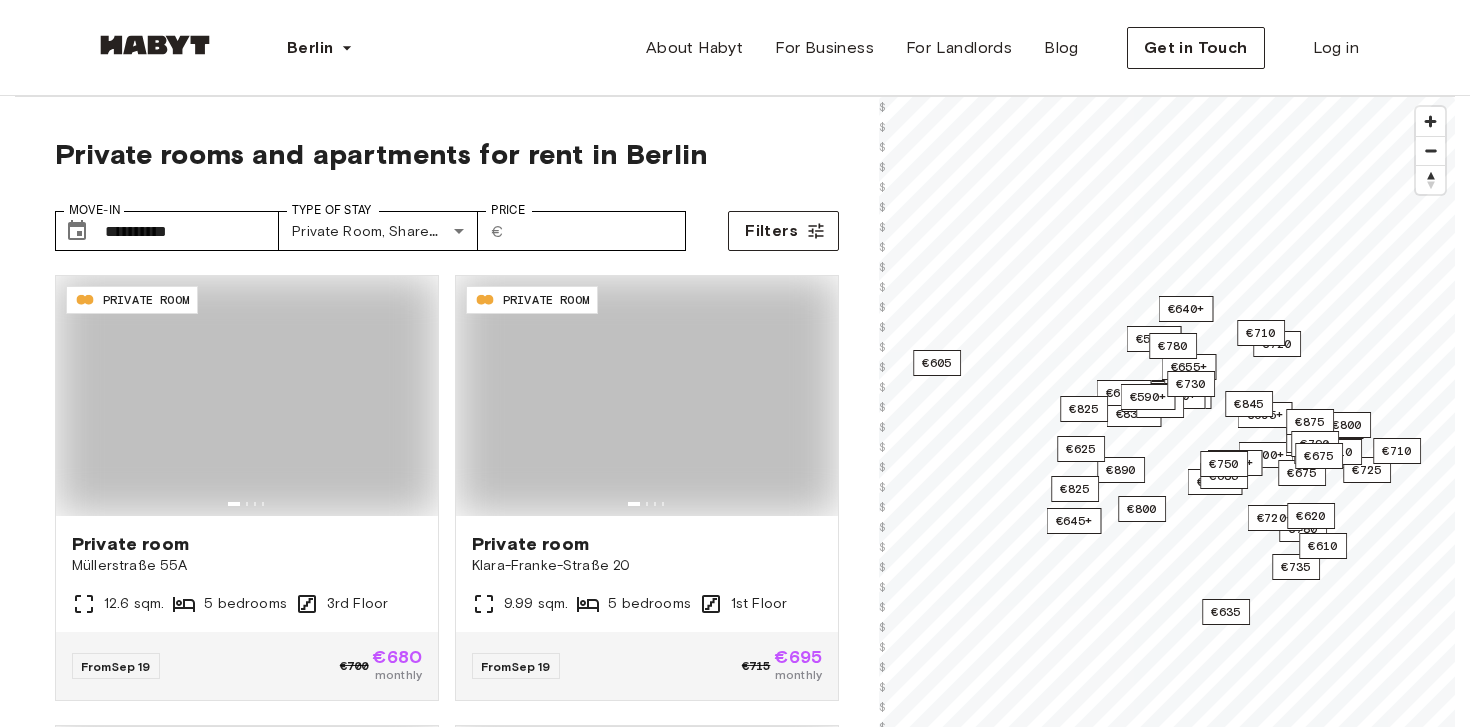 type on "**********" 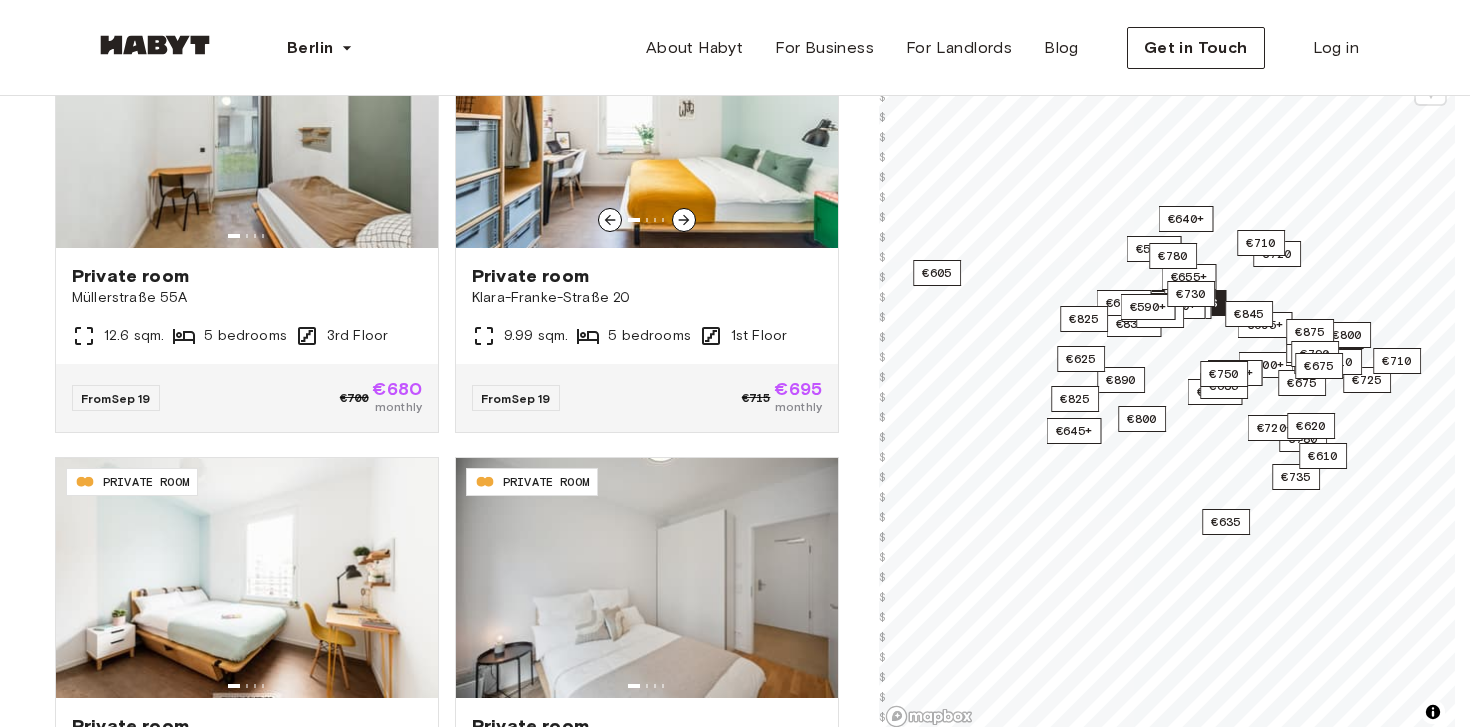 scroll, scrollTop: 272, scrollLeft: 0, axis: vertical 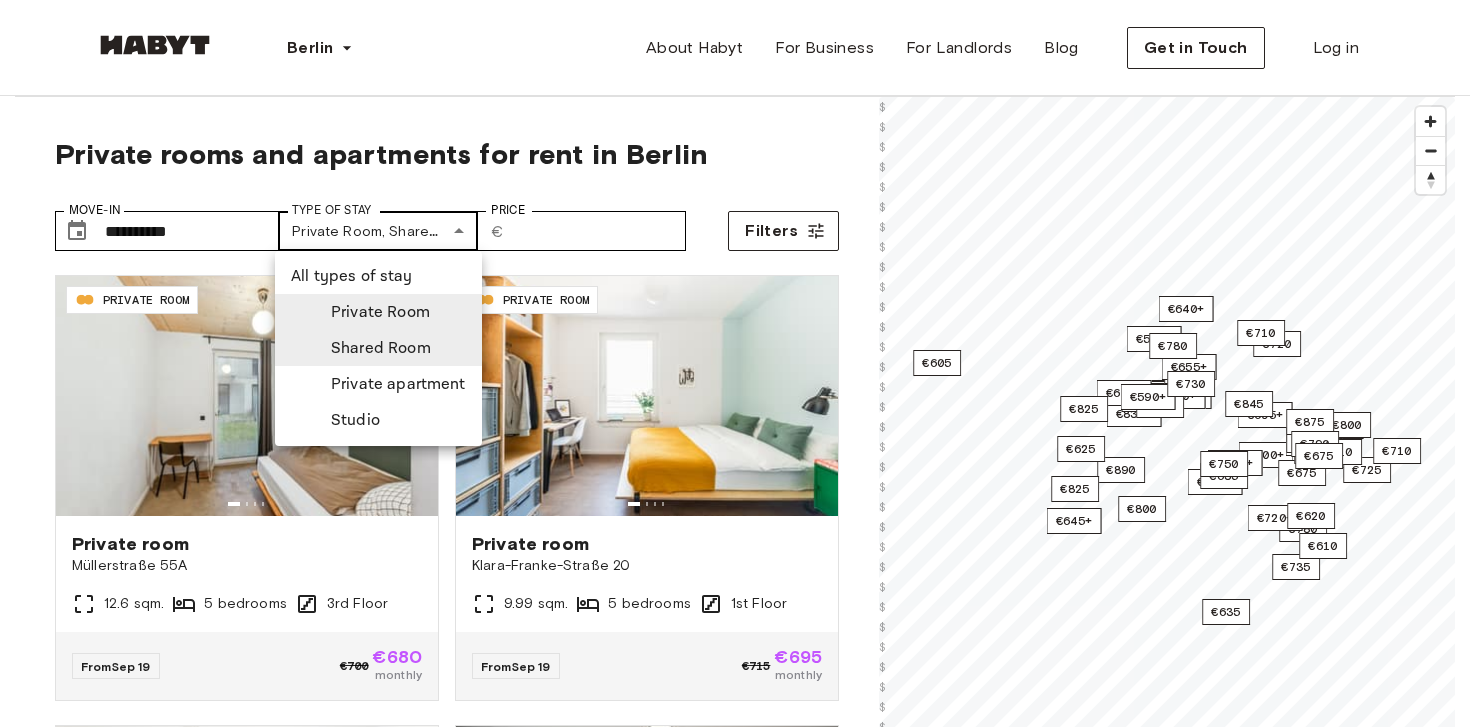 click on "**********" at bounding box center (735, 2371) 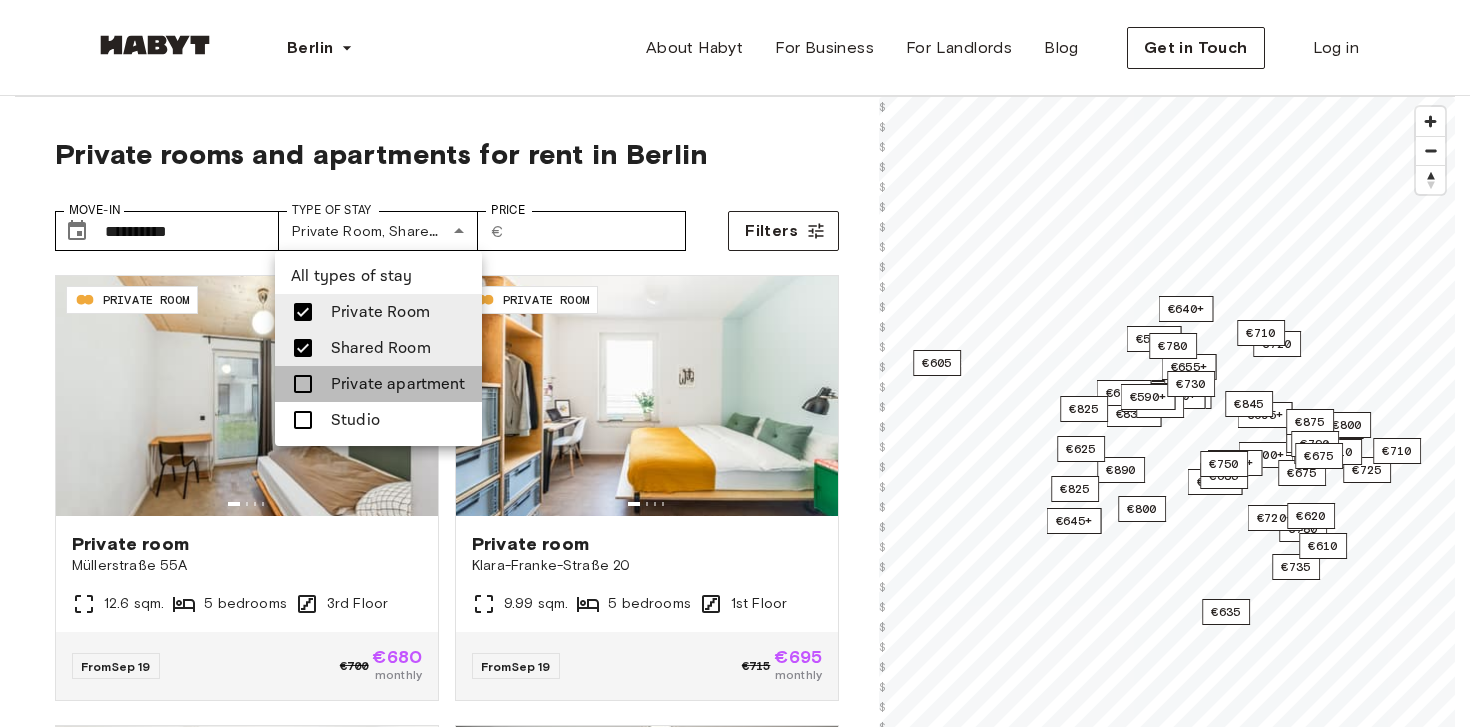 click on "Private apartment" at bounding box center (398, 384) 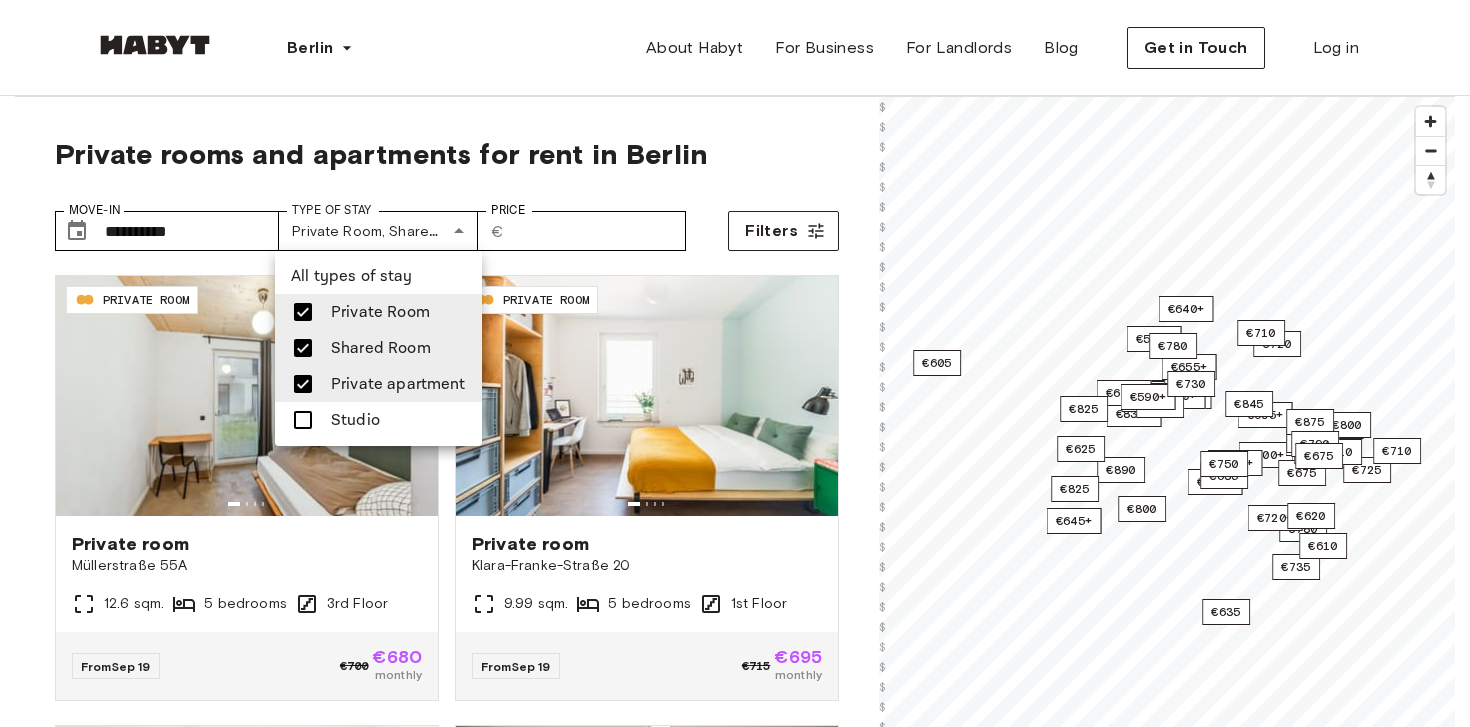 click at bounding box center [735, 363] 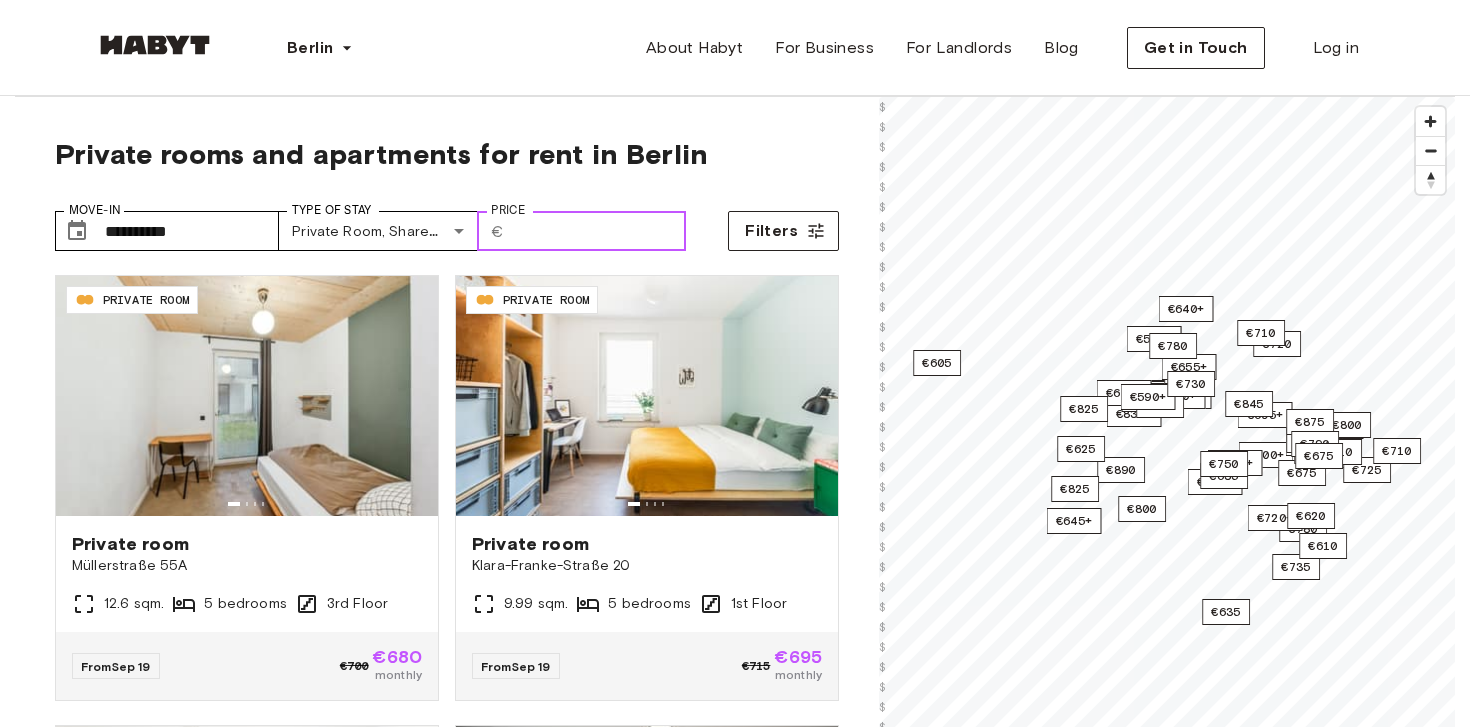 click on "Price" at bounding box center (599, 231) 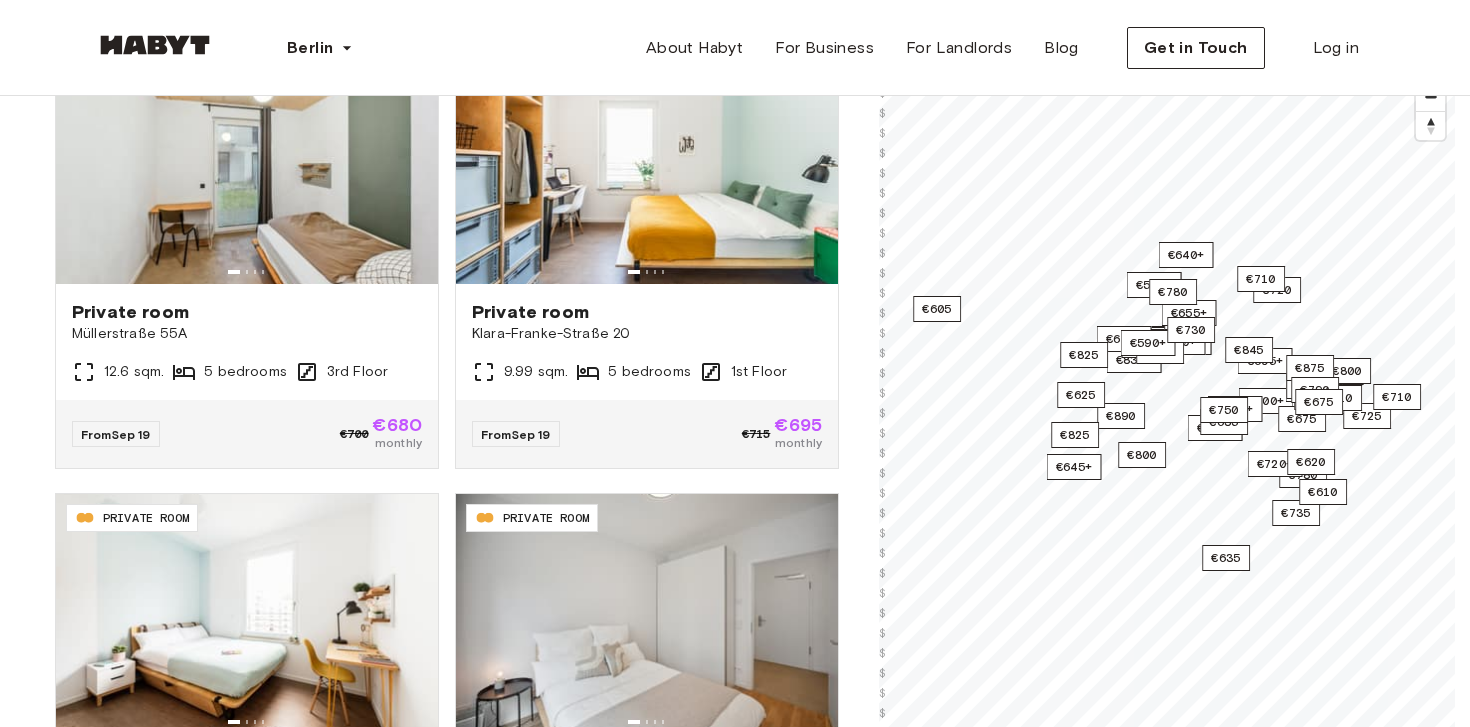 scroll, scrollTop: 259, scrollLeft: 0, axis: vertical 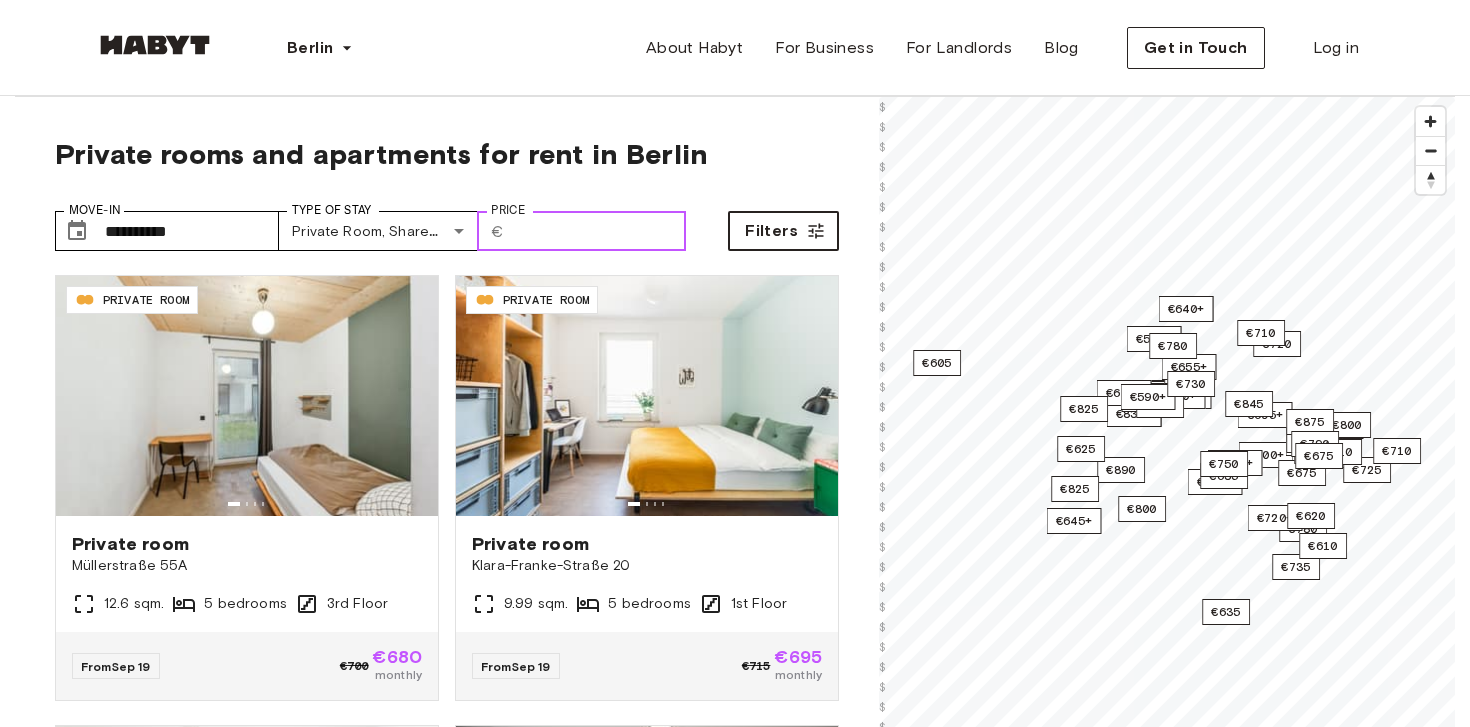 type on "****" 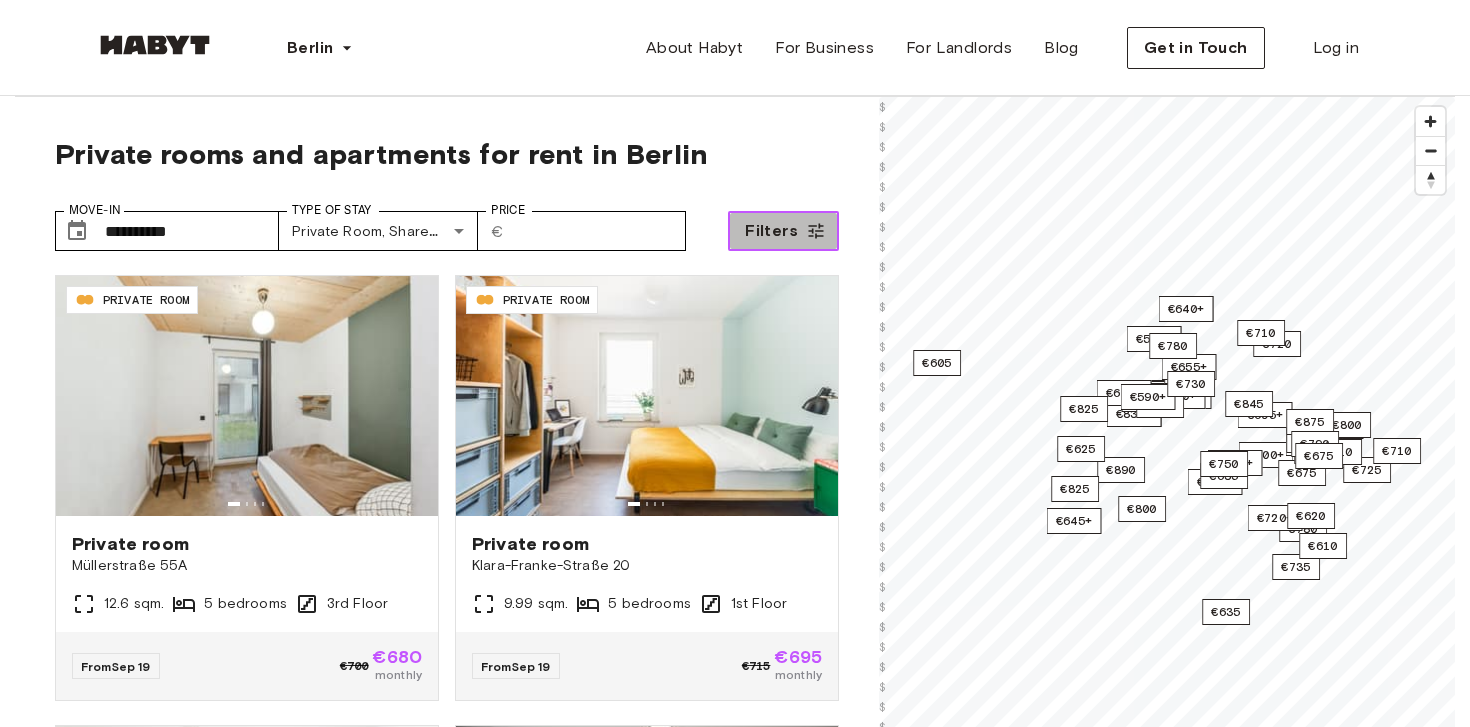 click 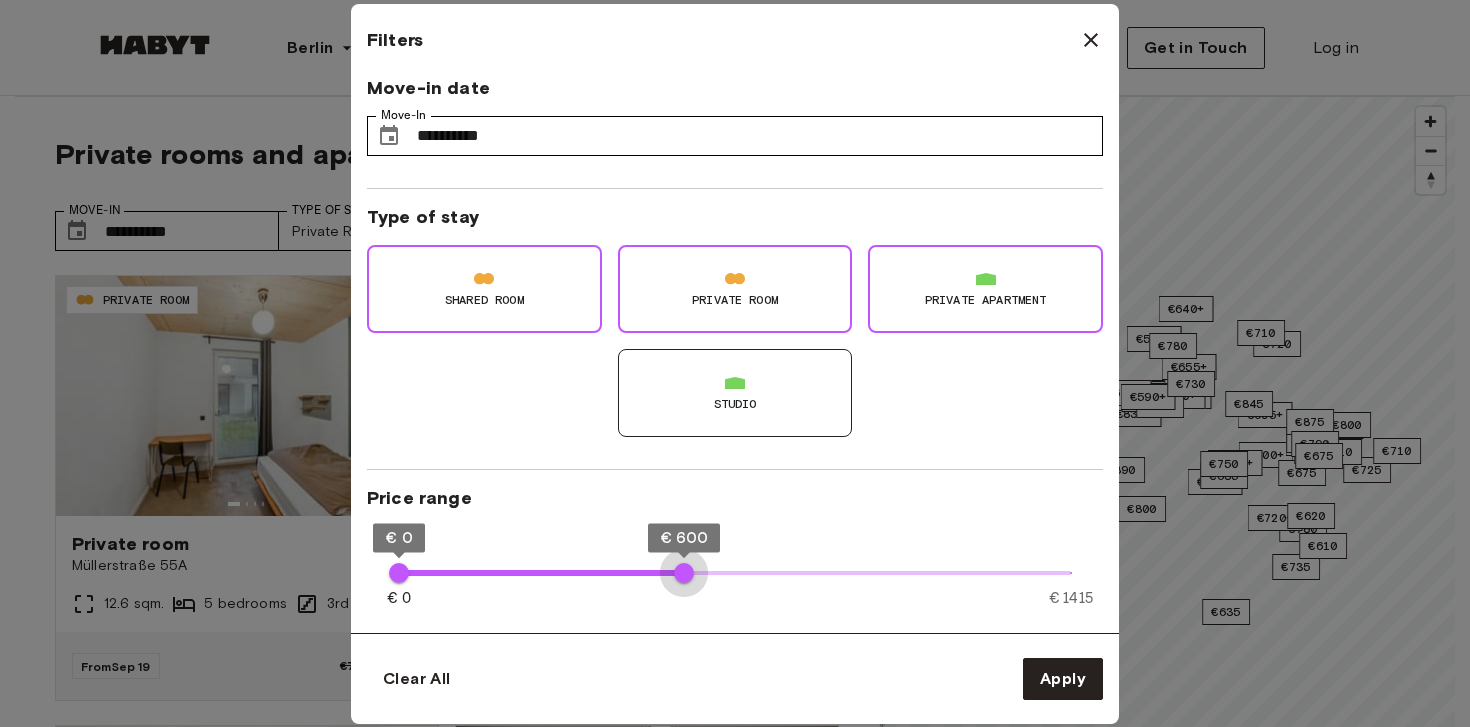 type on "***" 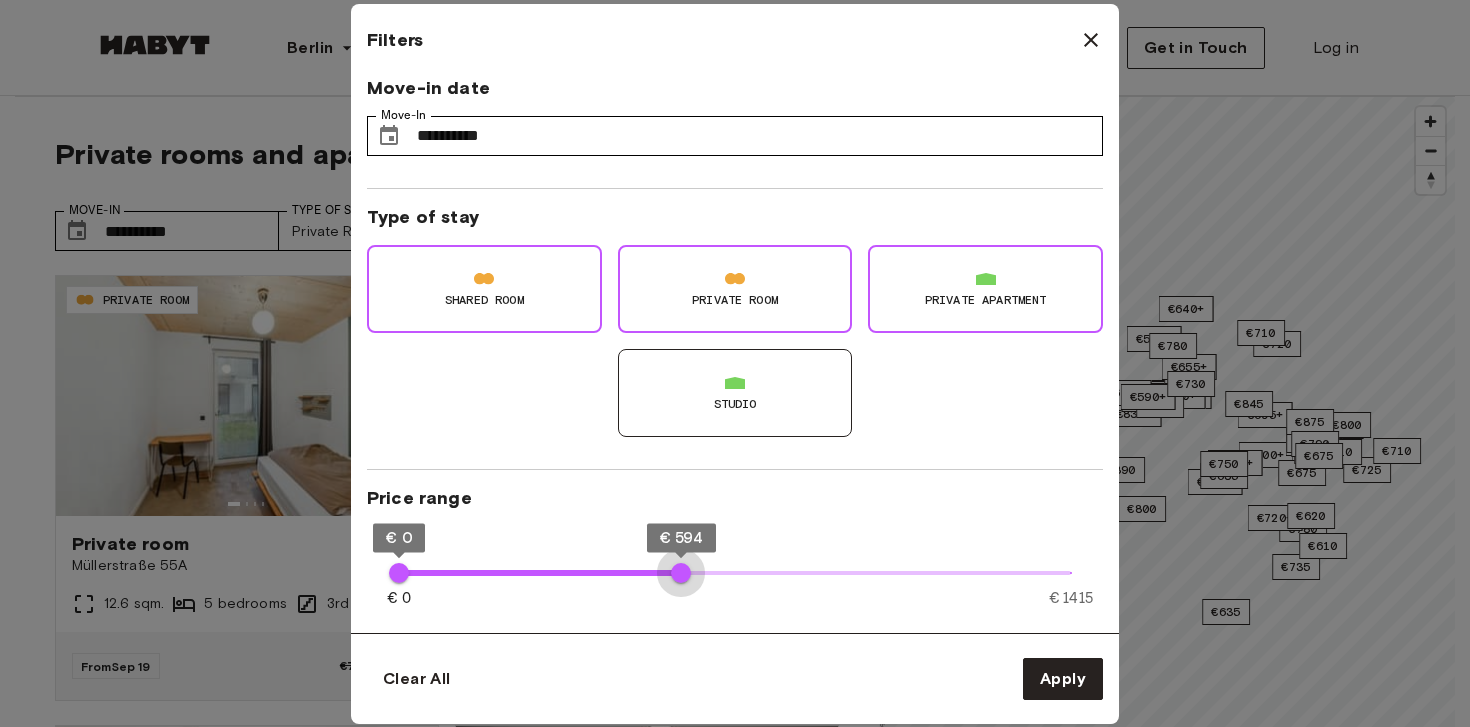 drag, startPoint x: 1077, startPoint y: 575, endPoint x: 681, endPoint y: 575, distance: 396 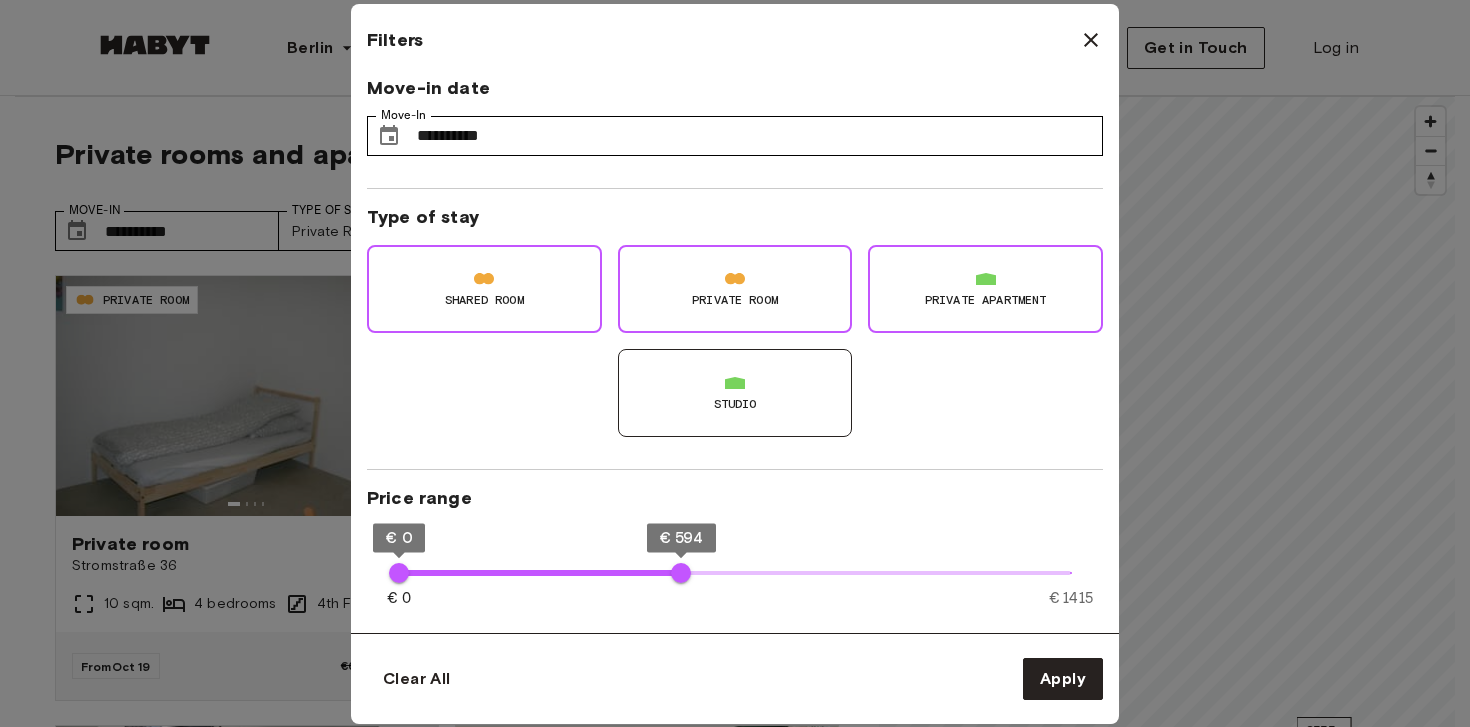 click on "Shared Room" at bounding box center [484, 289] 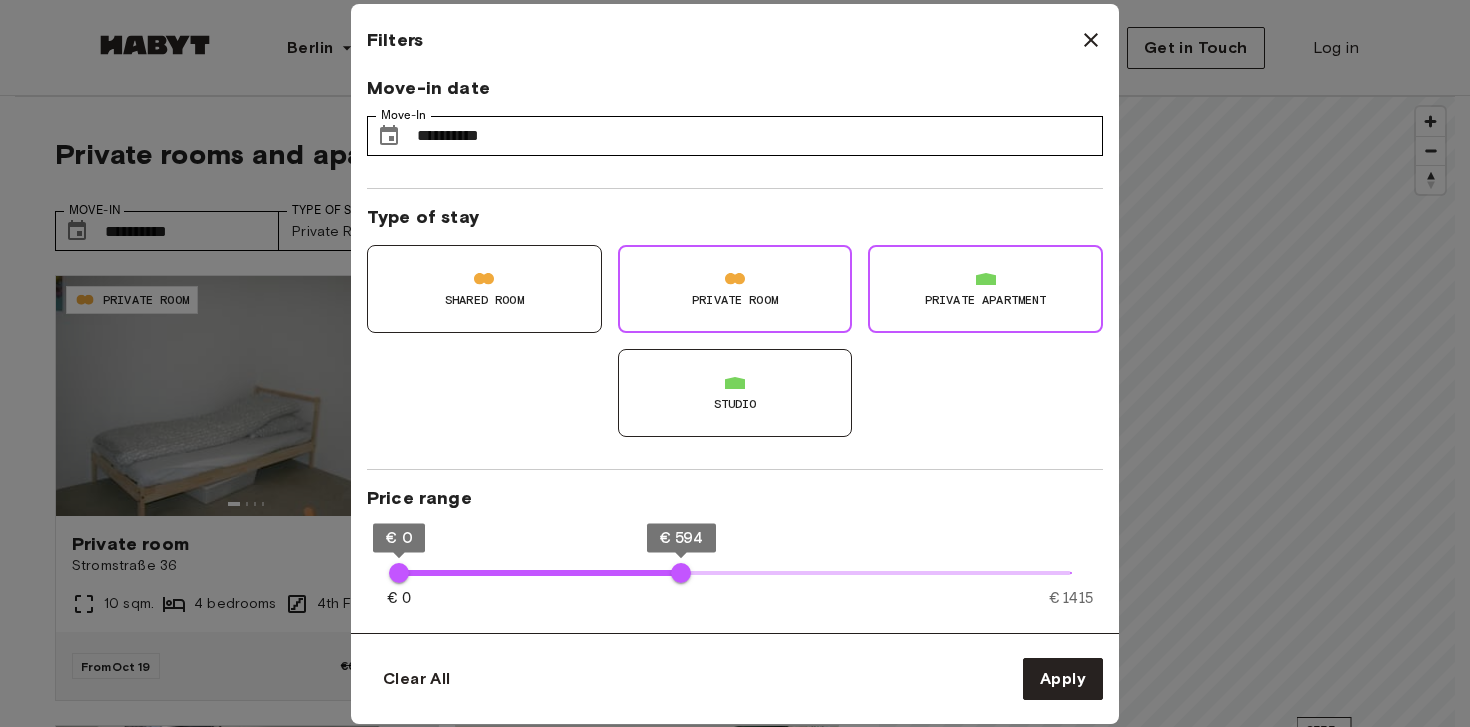 click on "Shared Room" at bounding box center [484, 289] 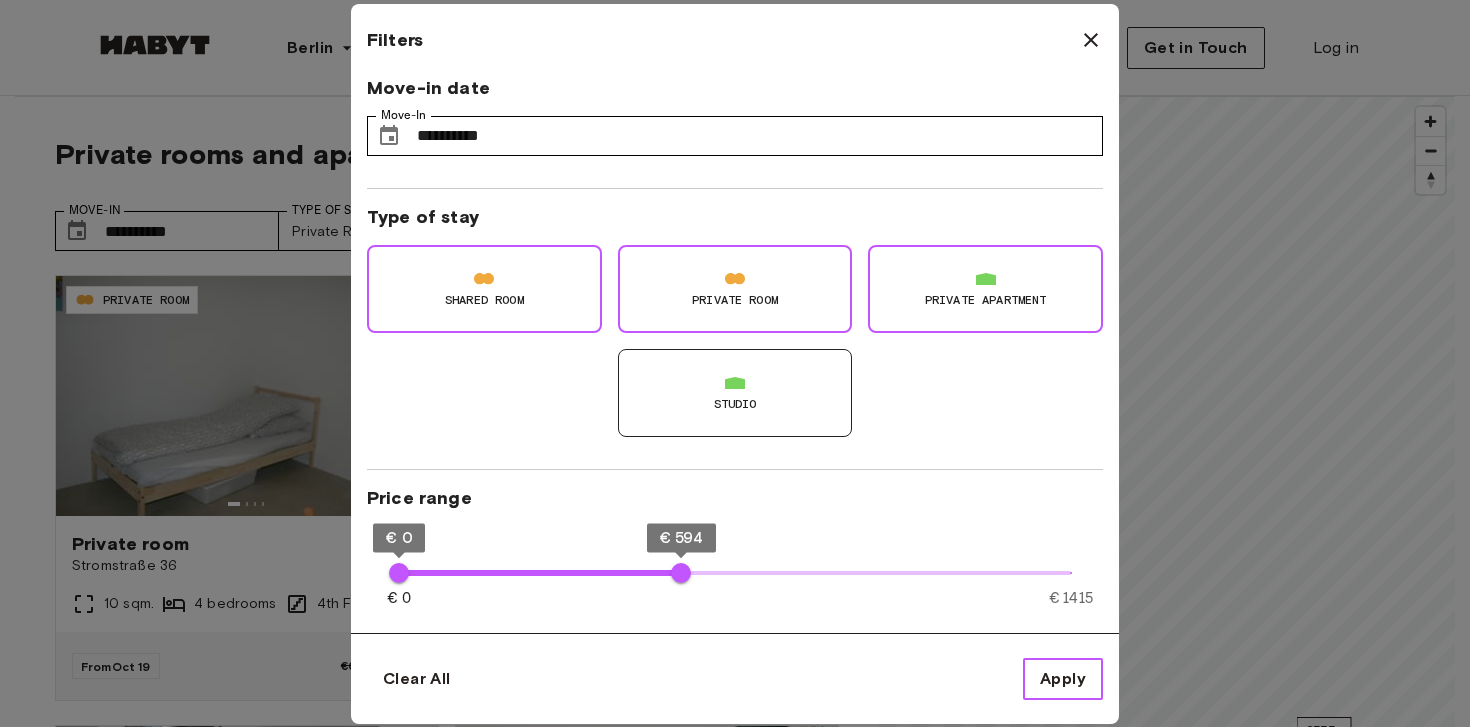 click on "Apply" at bounding box center (1063, 679) 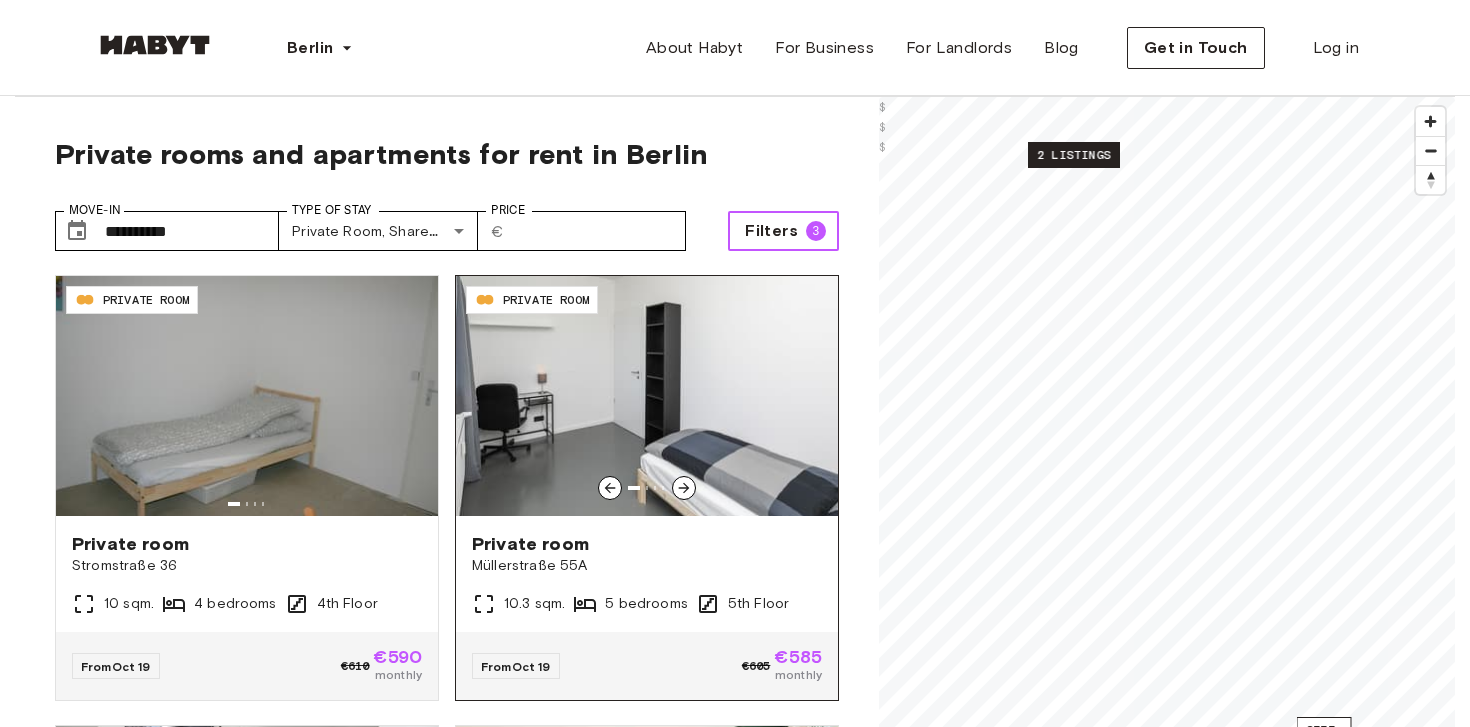 click at bounding box center [647, 396] 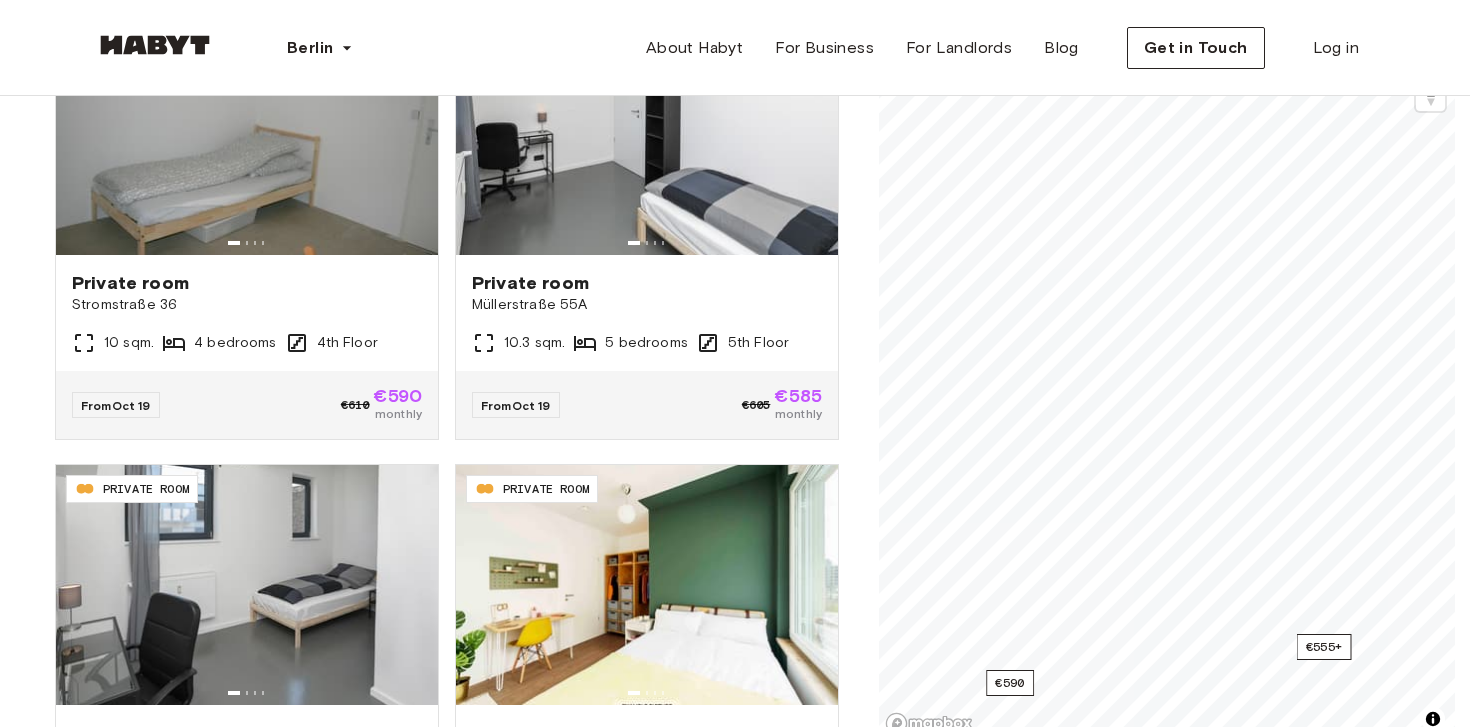 scroll, scrollTop: 0, scrollLeft: 0, axis: both 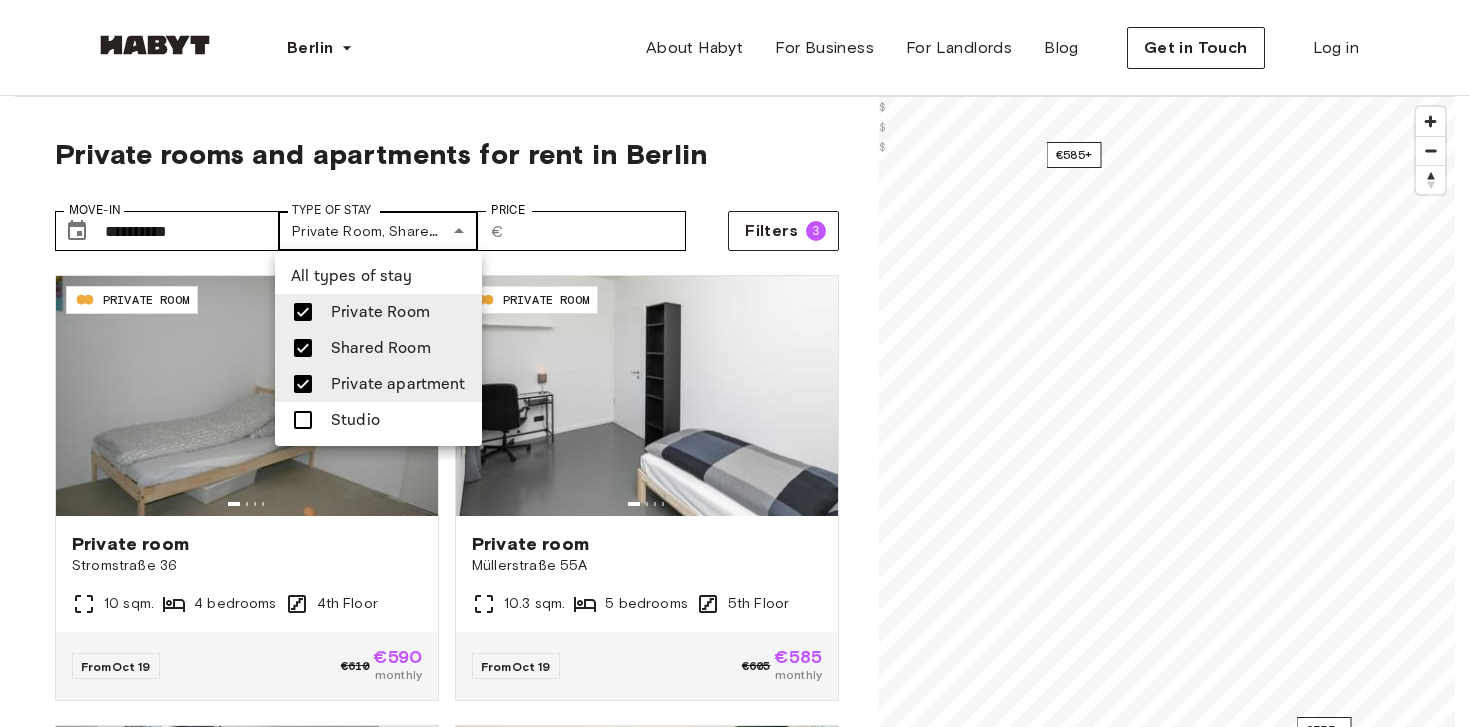 click on "**********" at bounding box center (735, 2371) 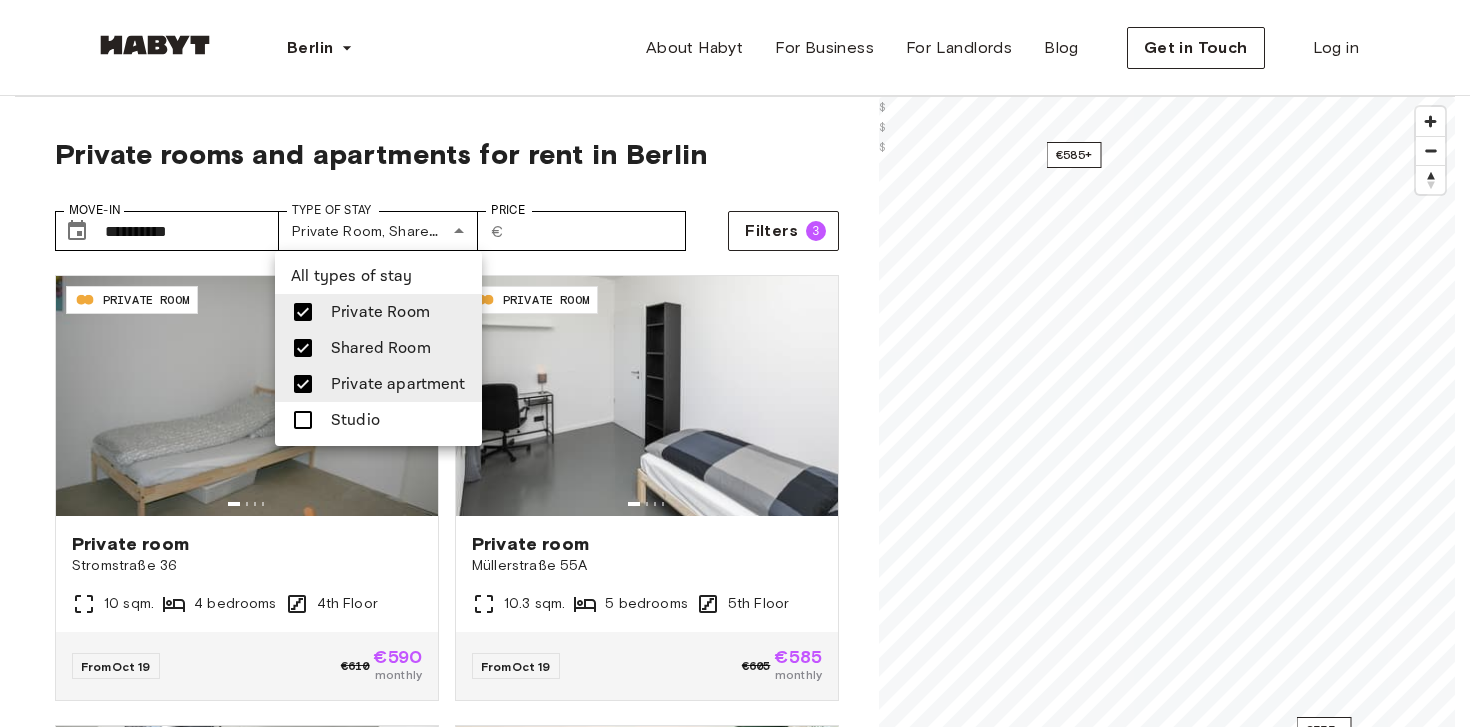 click on "Private Room" at bounding box center (380, 312) 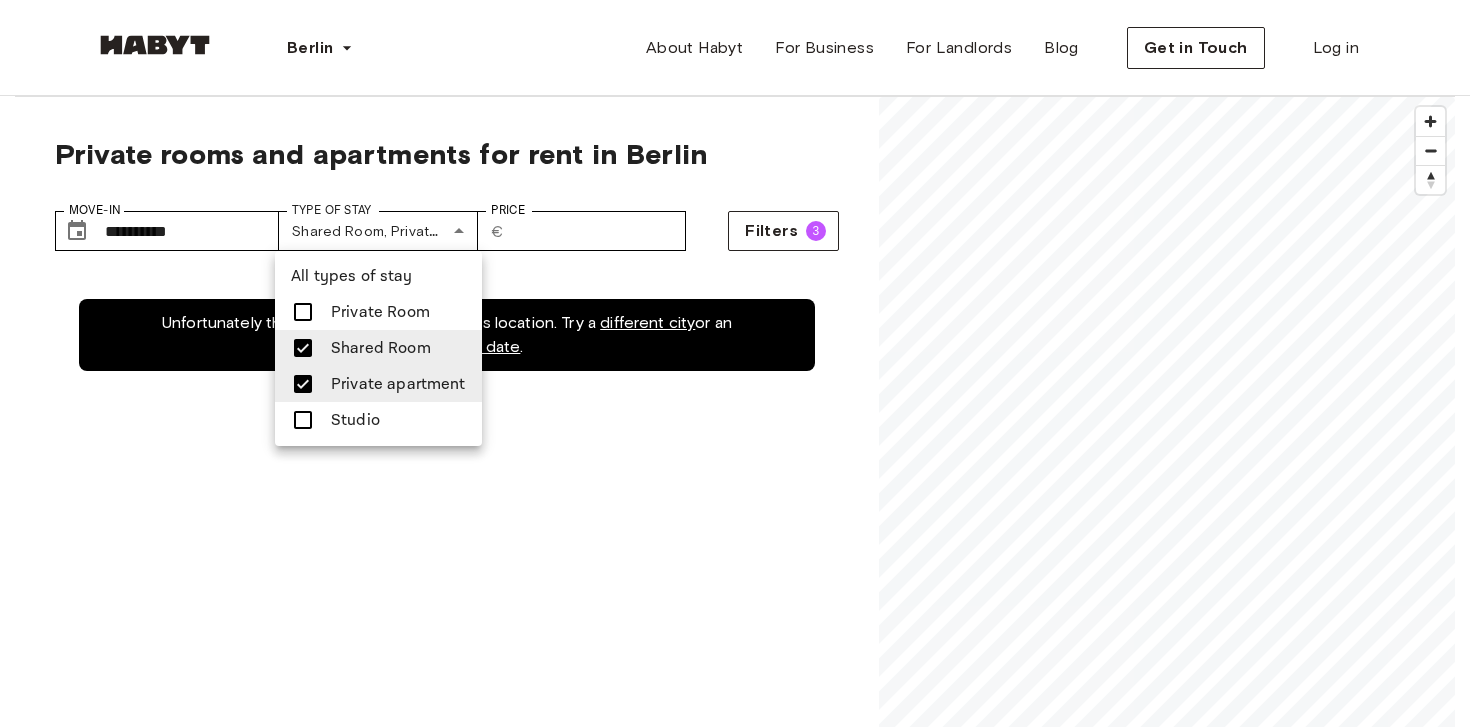 click on "Shared Room" at bounding box center (381, 348) 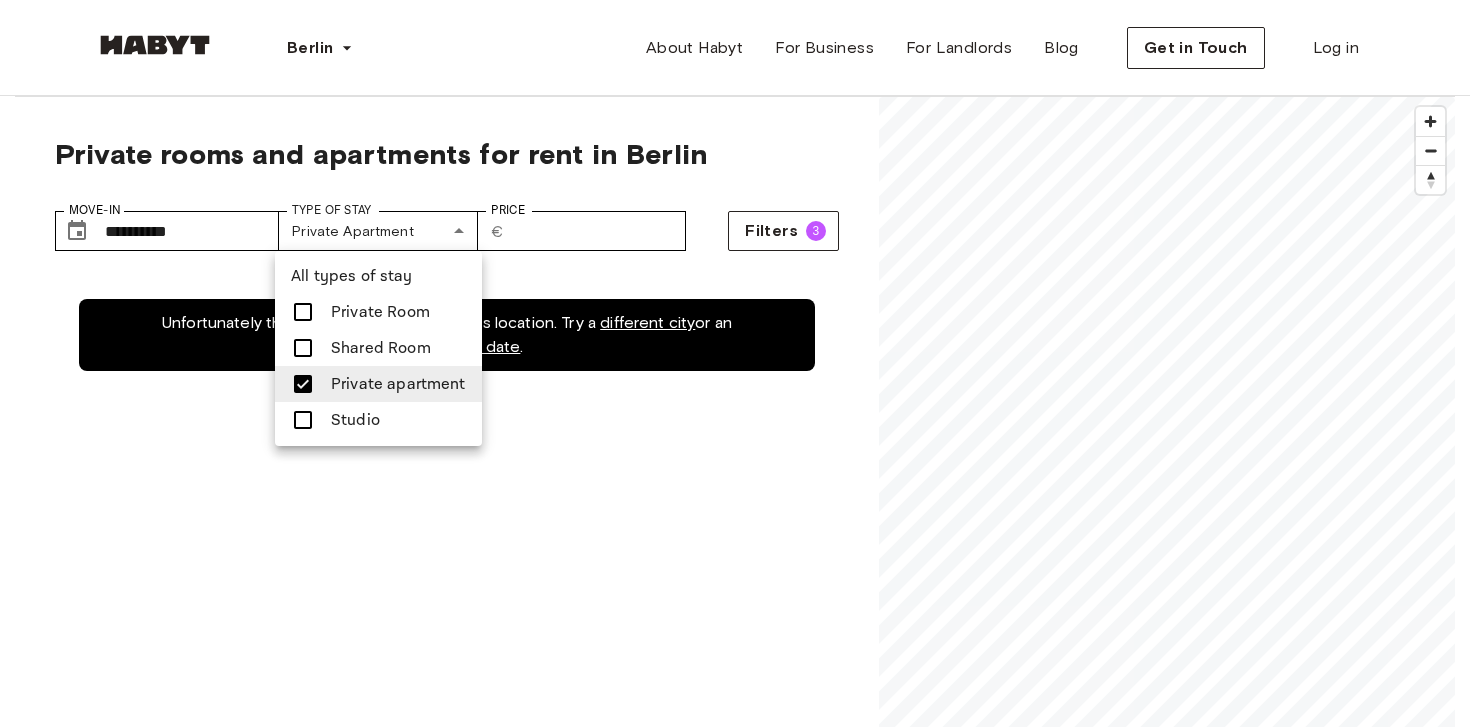 click at bounding box center (735, 363) 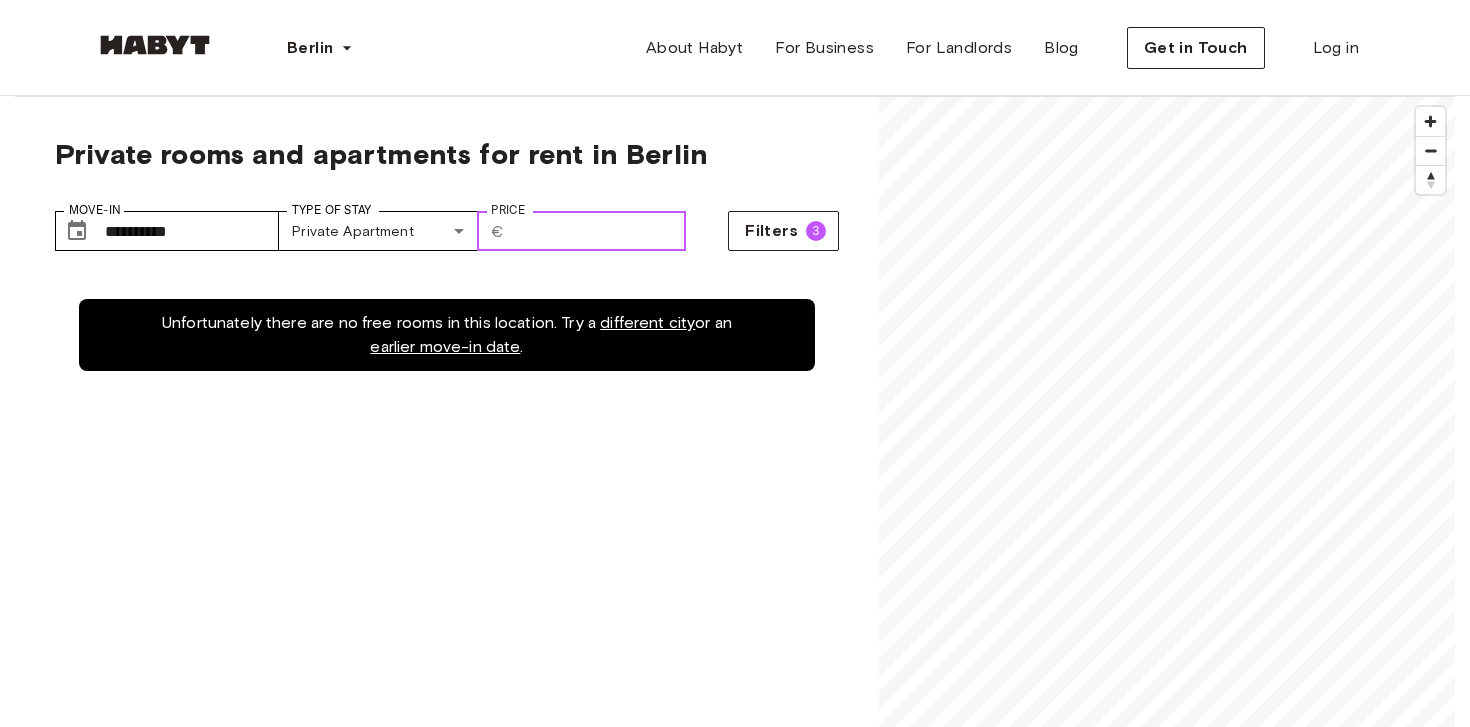 click on "***" at bounding box center [599, 231] 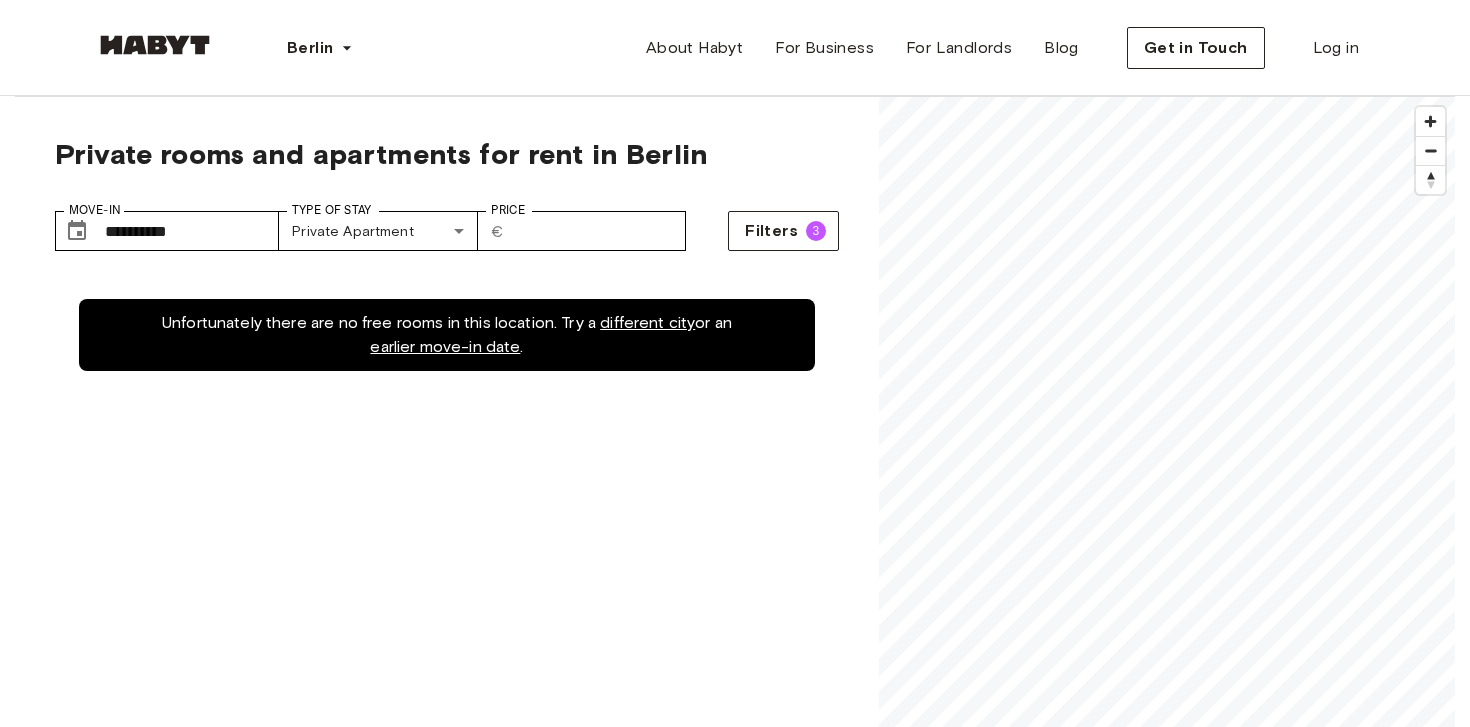 click at bounding box center (155, 45) 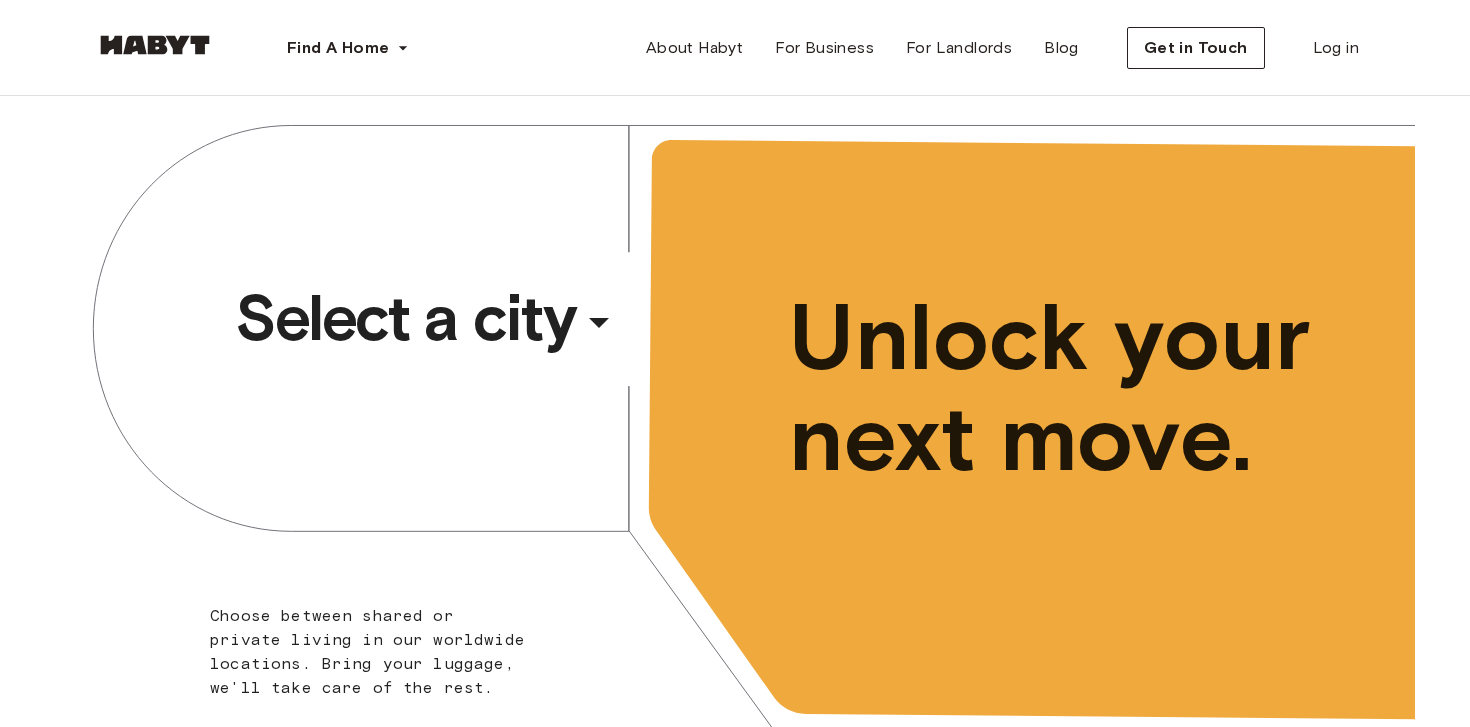 click on "Select a city" at bounding box center (405, 318) 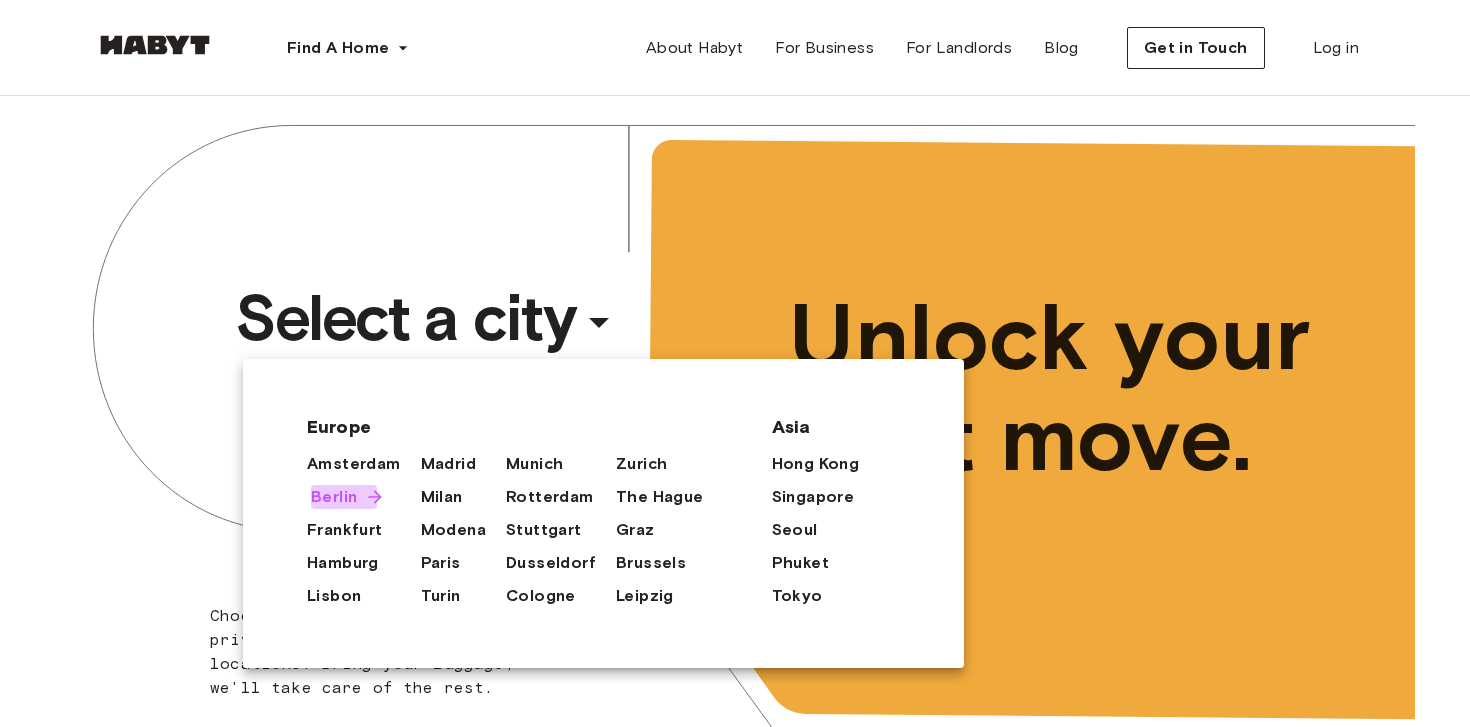 click on "Berlin" at bounding box center (334, 497) 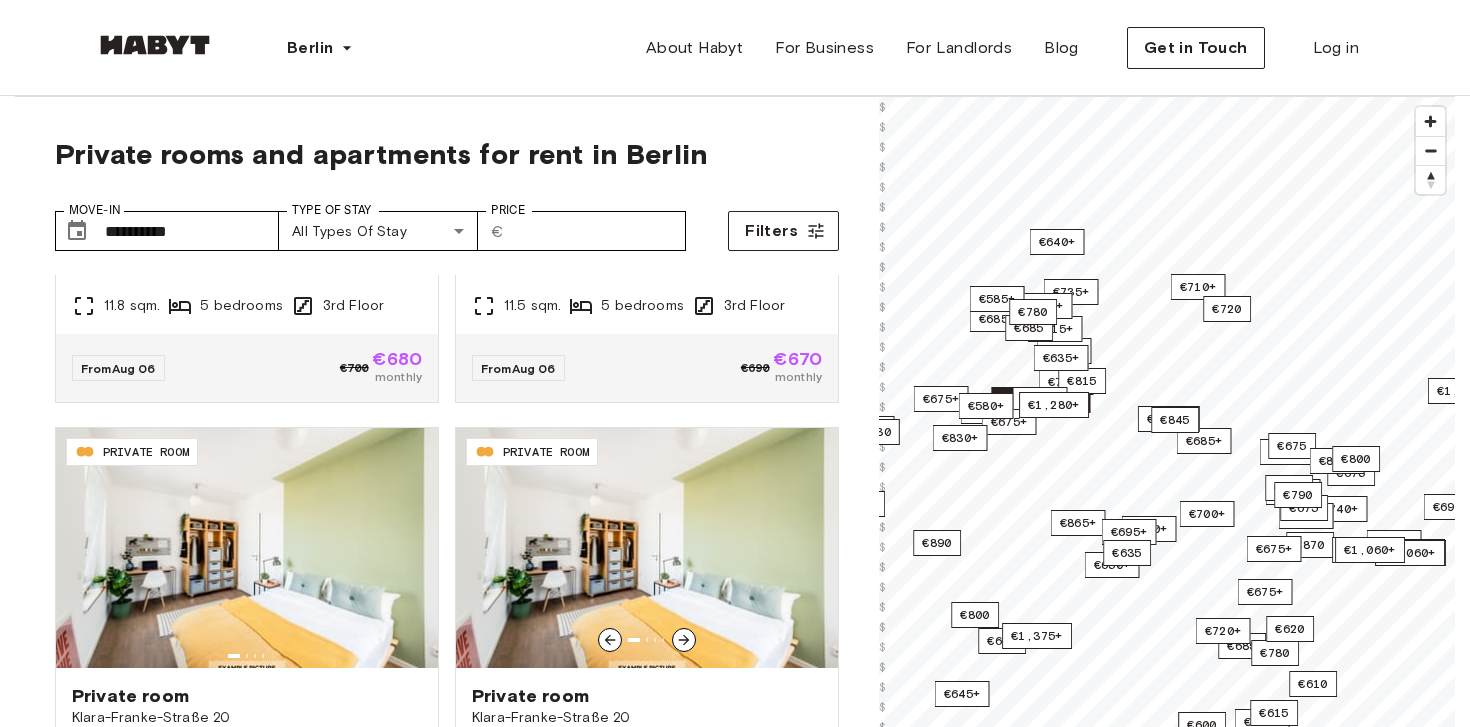 scroll, scrollTop: 763, scrollLeft: 0, axis: vertical 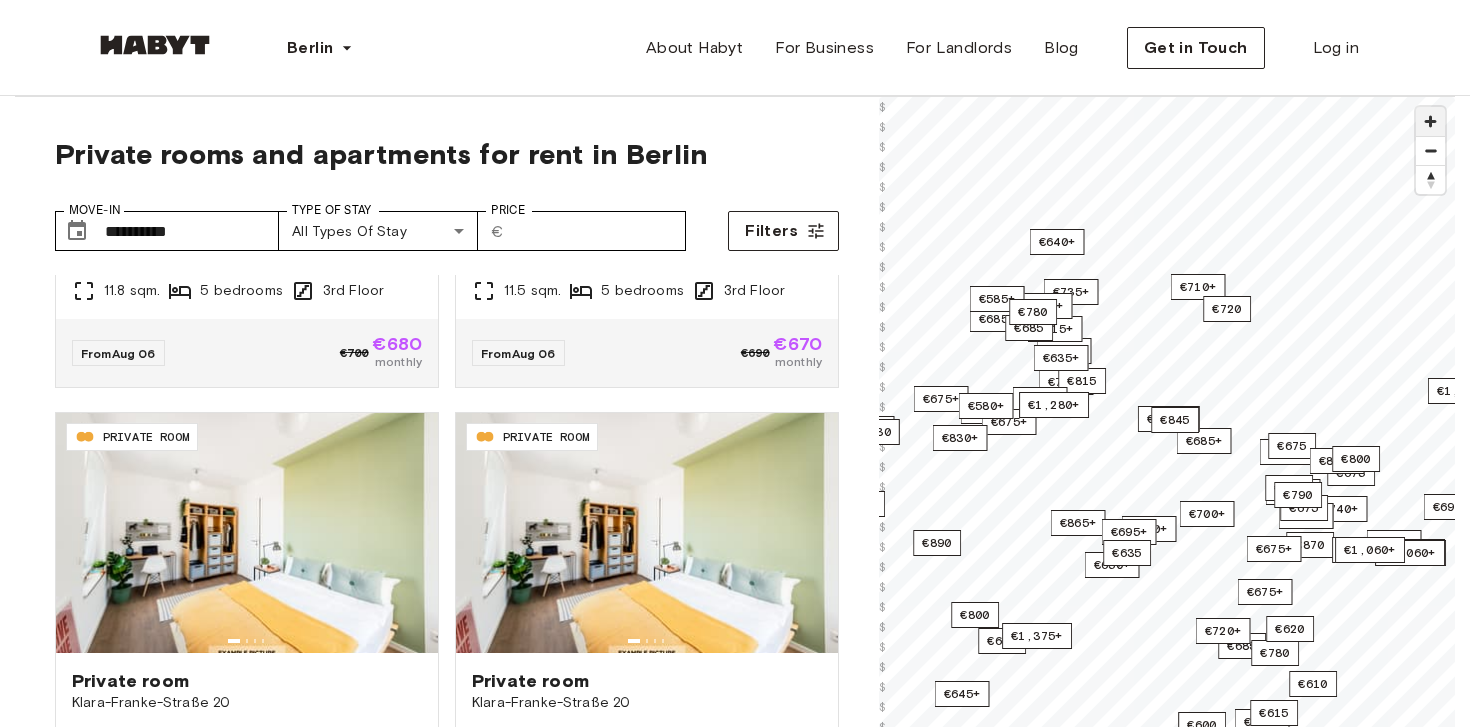 click at bounding box center (1430, 121) 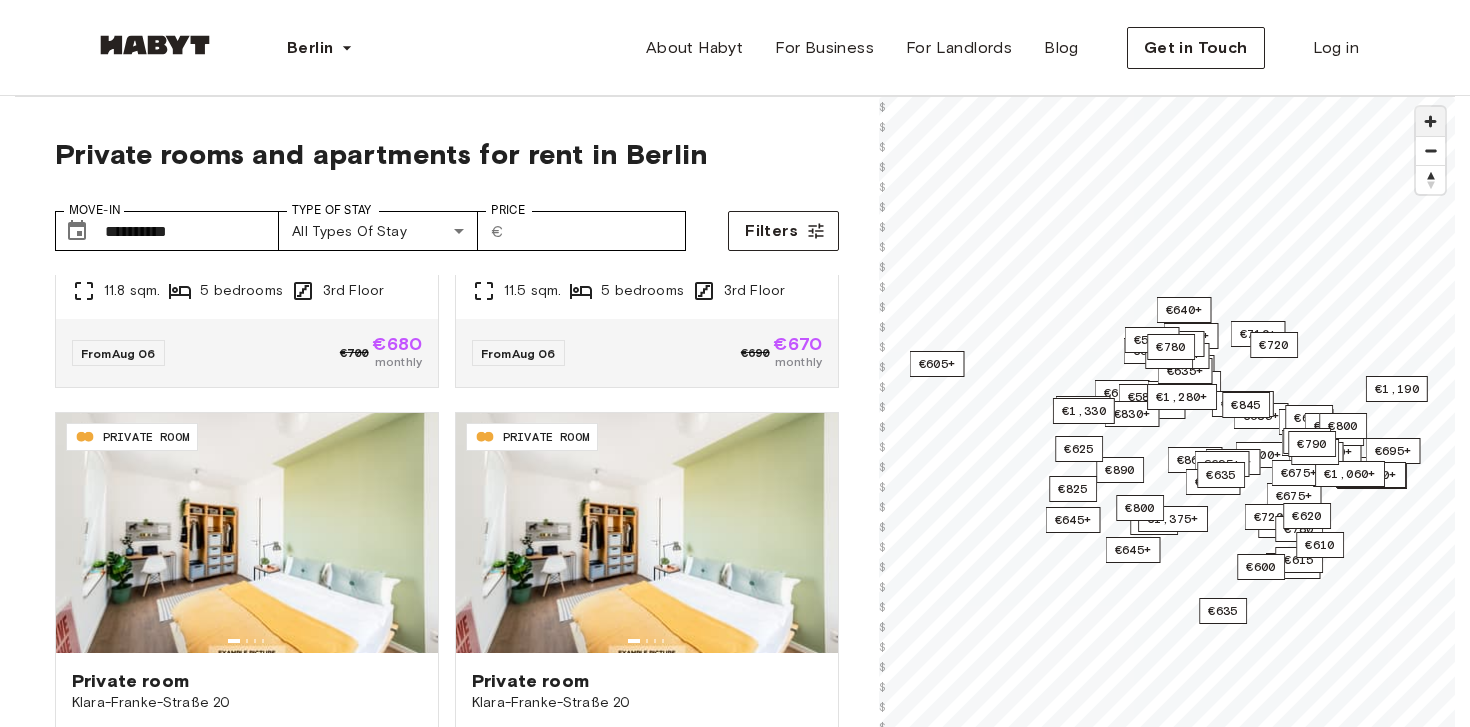 click at bounding box center (1430, 121) 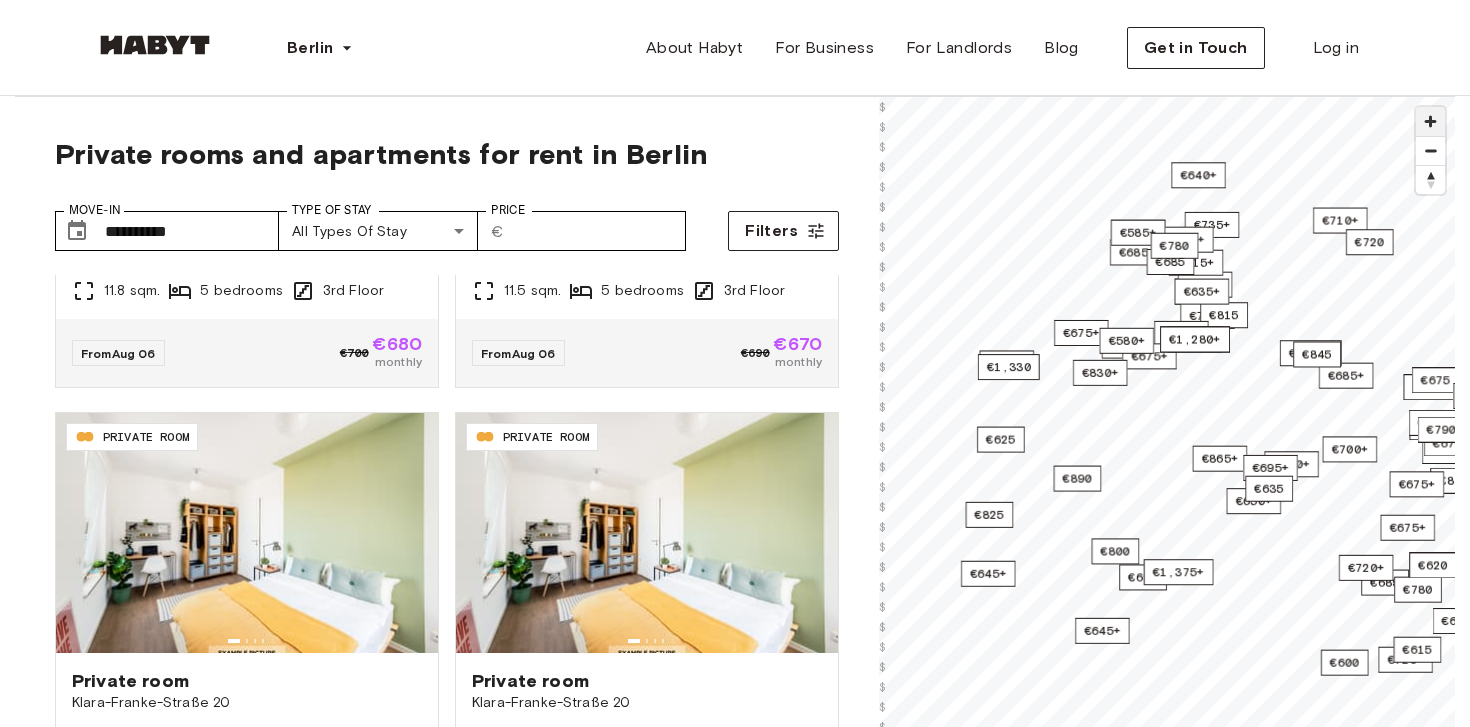 click at bounding box center (1430, 121) 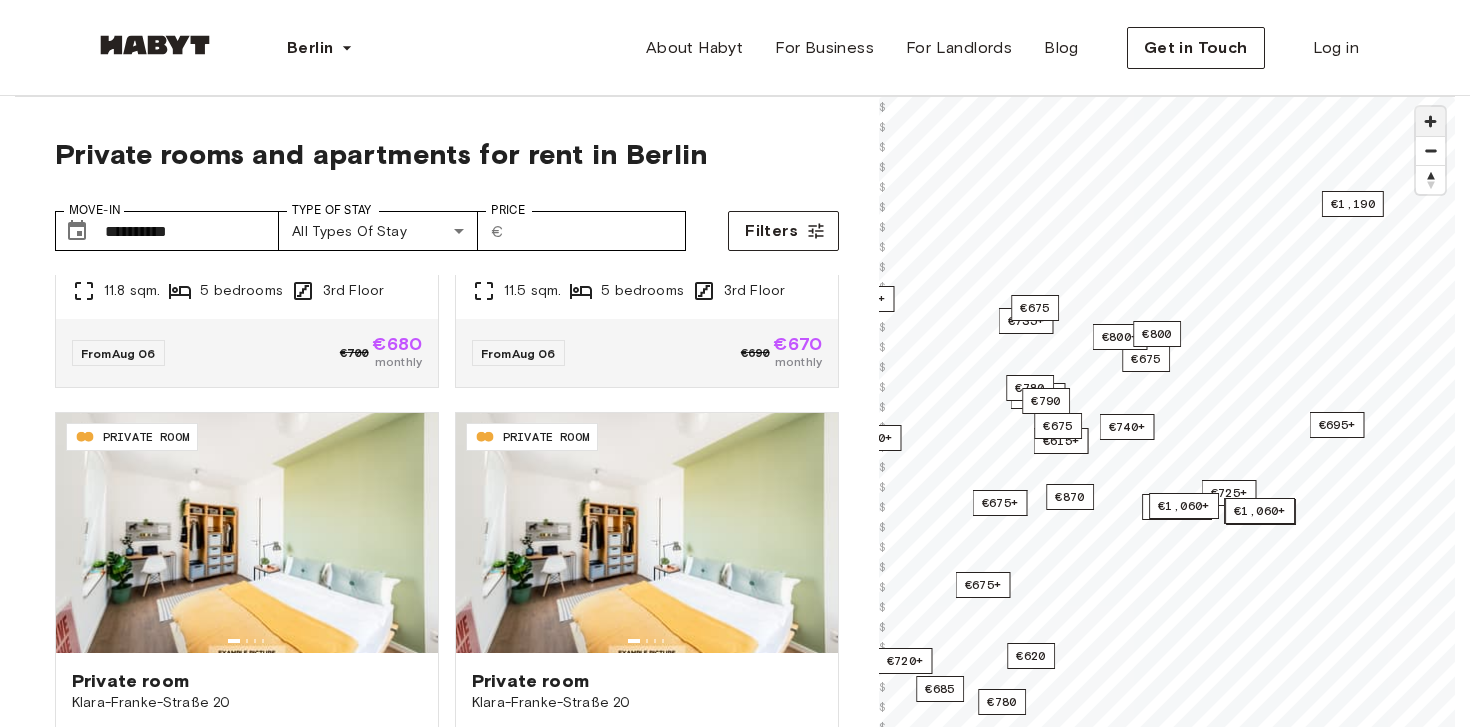 click at bounding box center (1430, 121) 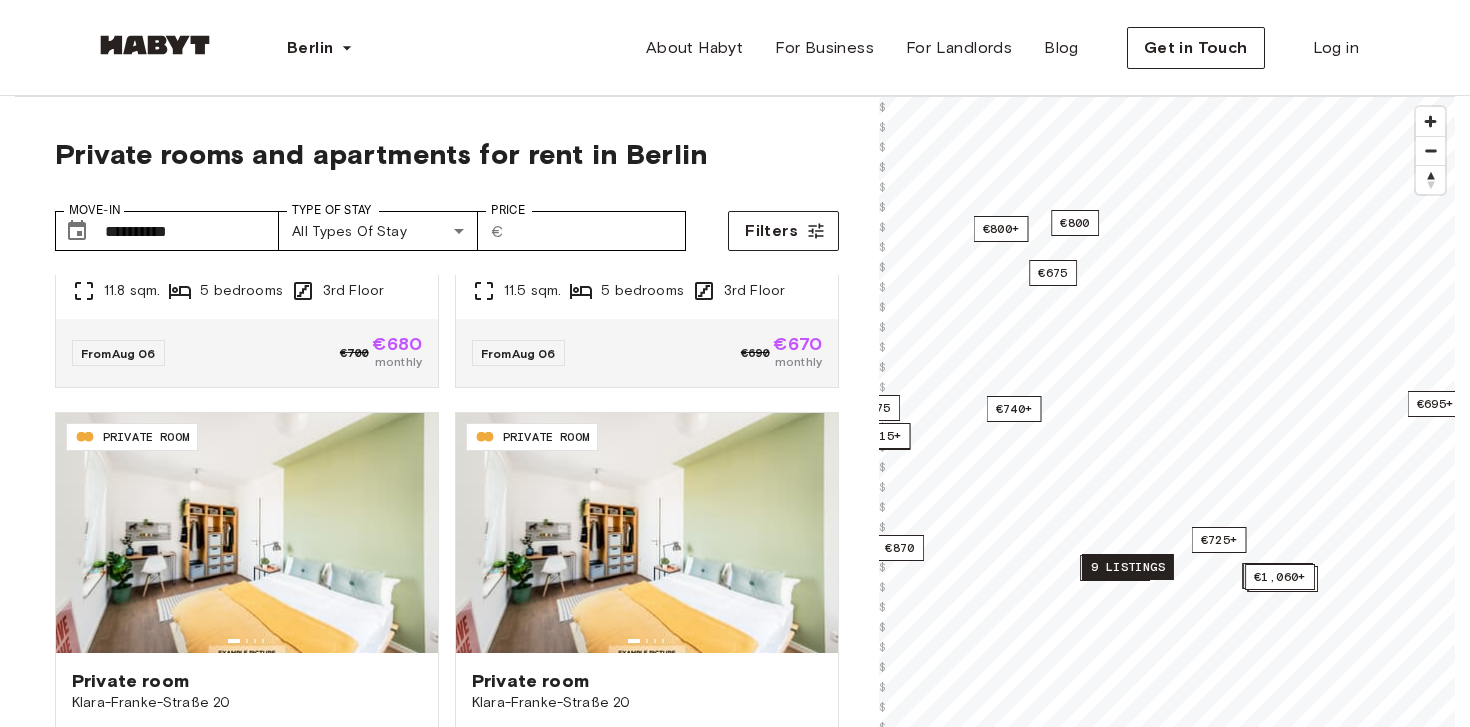 click on "9 listings" at bounding box center (1128, 567) 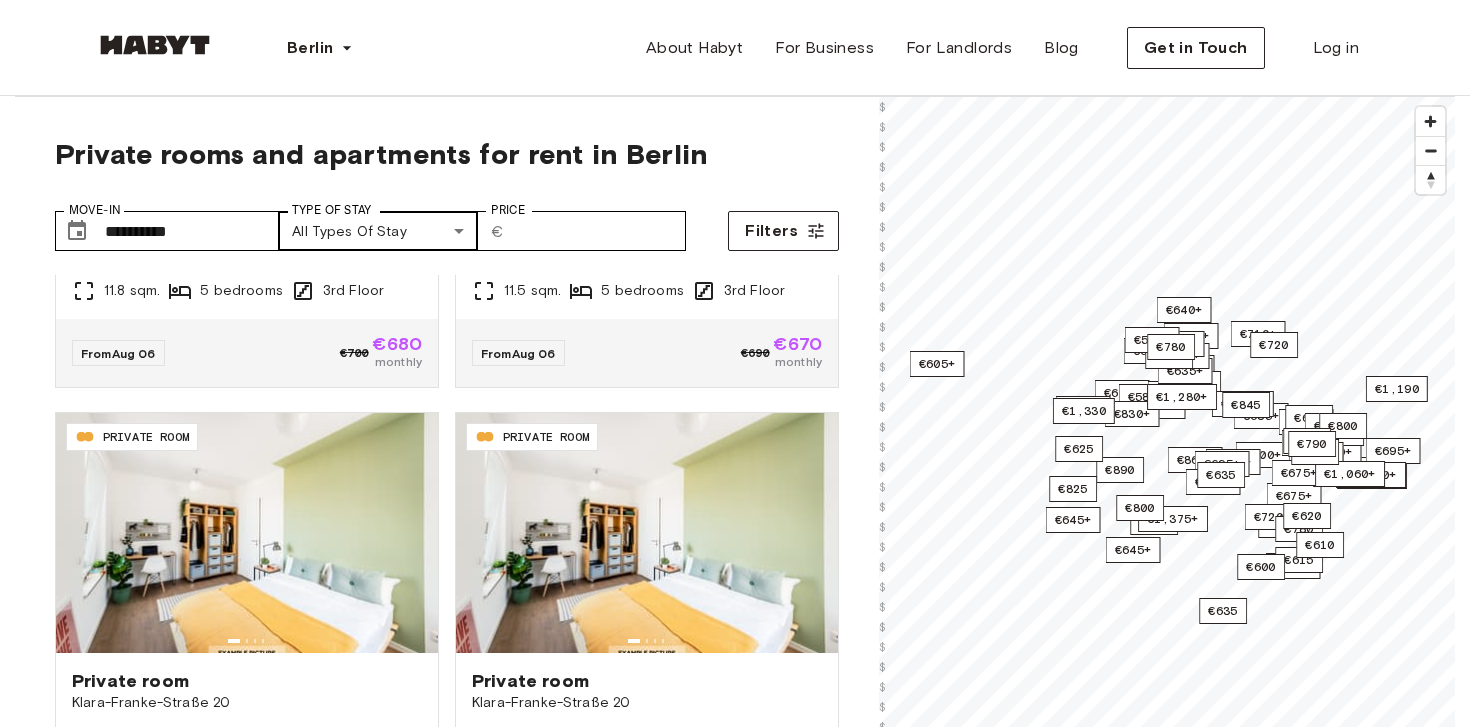 click on "**********" at bounding box center [735, 2371] 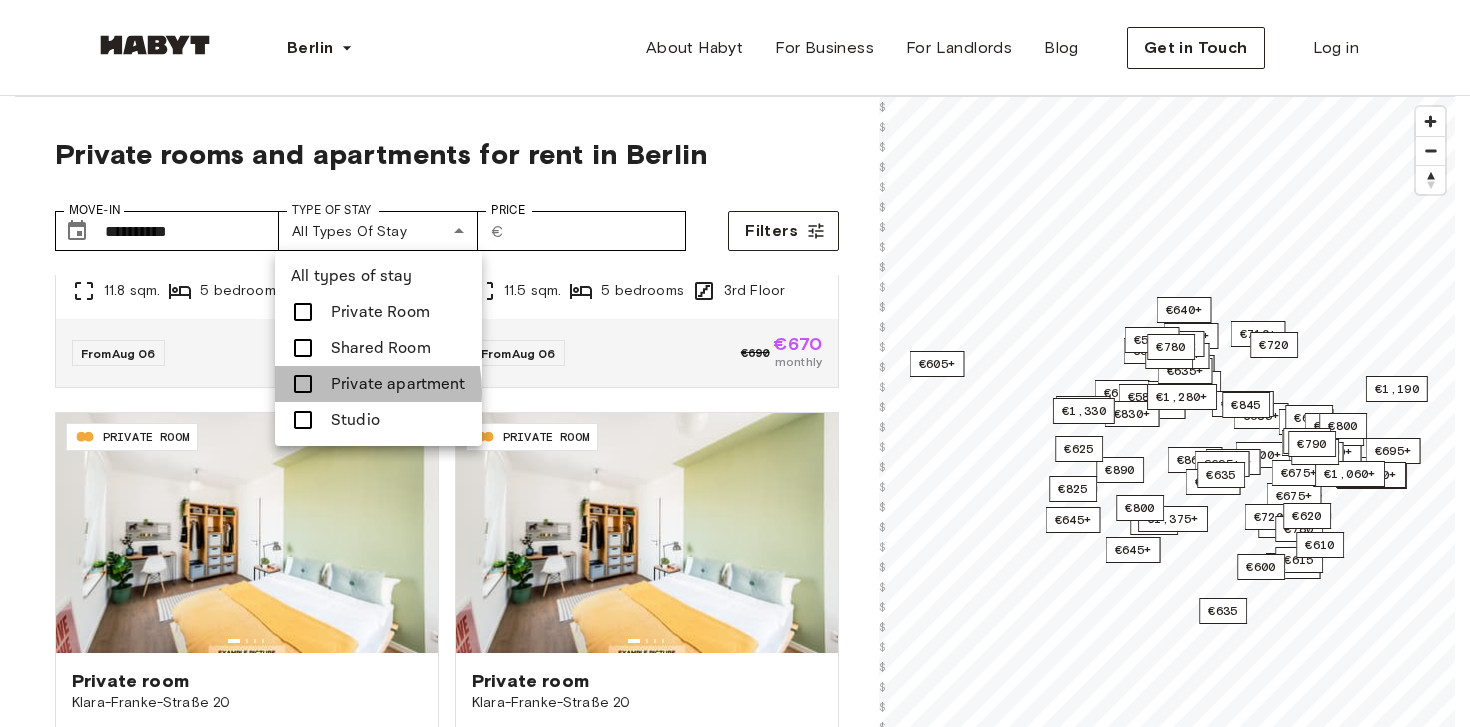 click at bounding box center [309, 384] 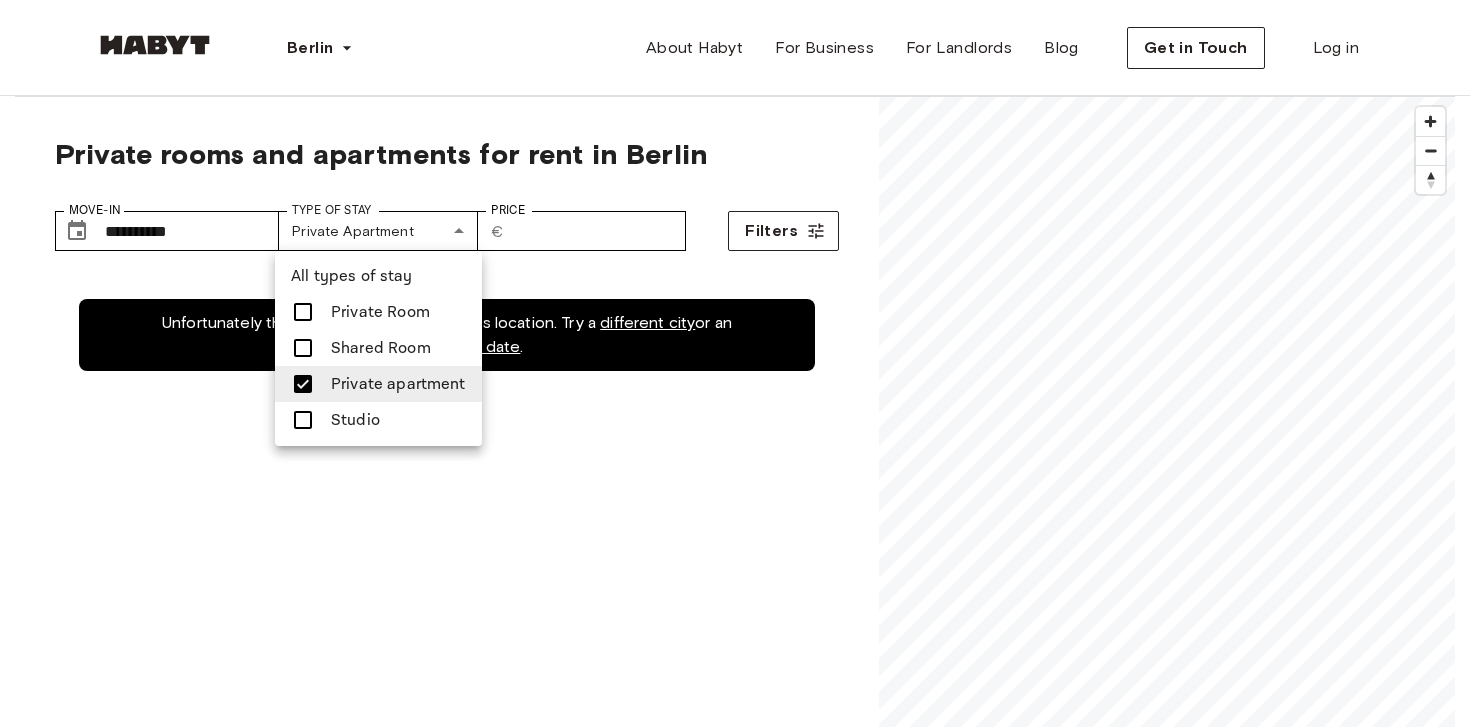 click at bounding box center [735, 363] 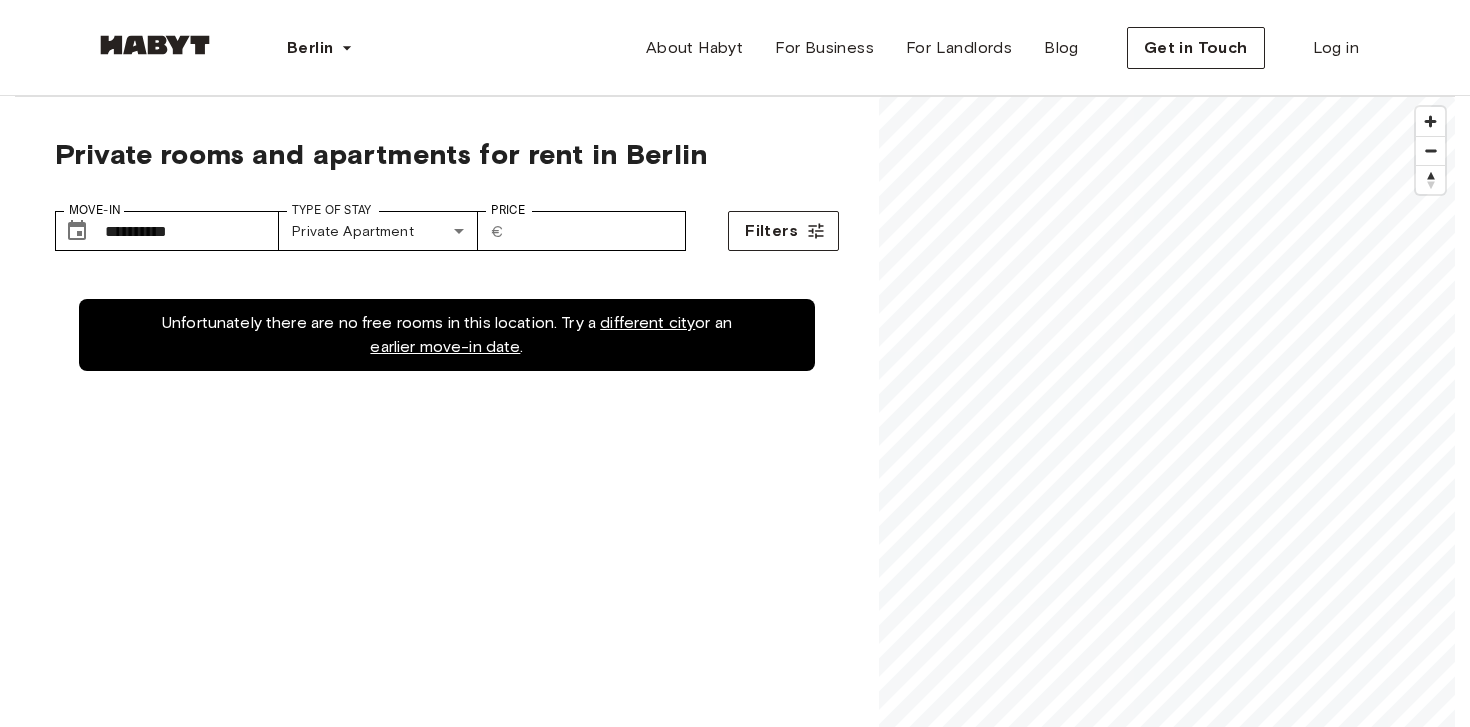 click on "**********" at bounding box center (447, 223) 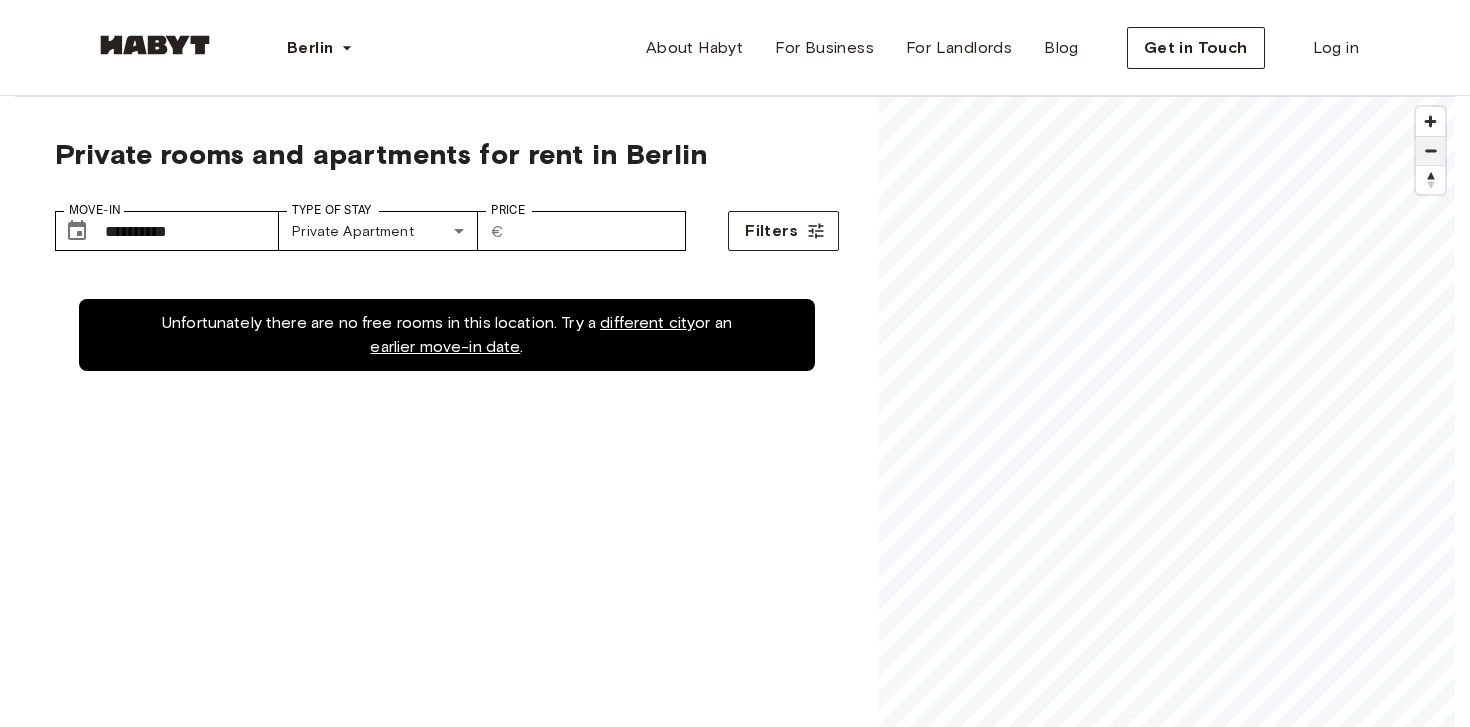 click at bounding box center [1430, 151] 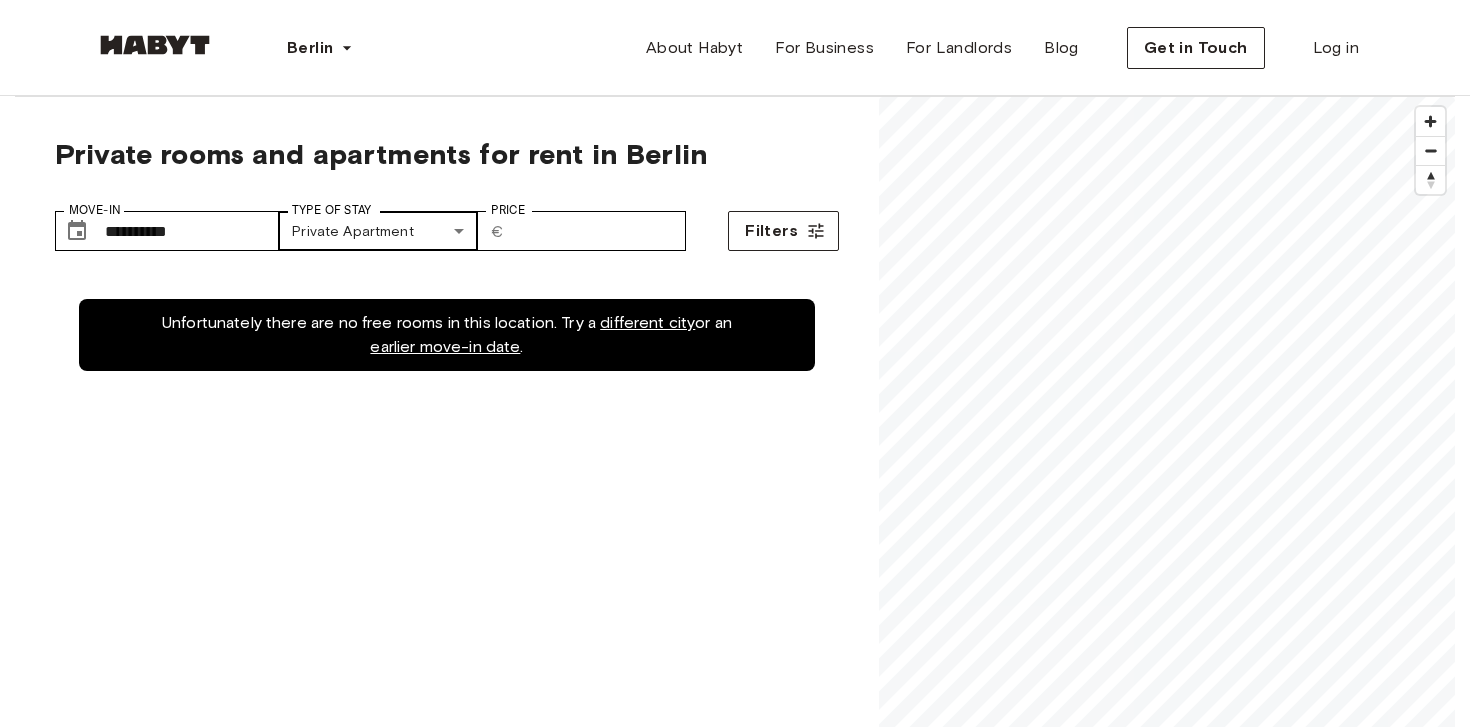 click on "**********" at bounding box center (735, 2371) 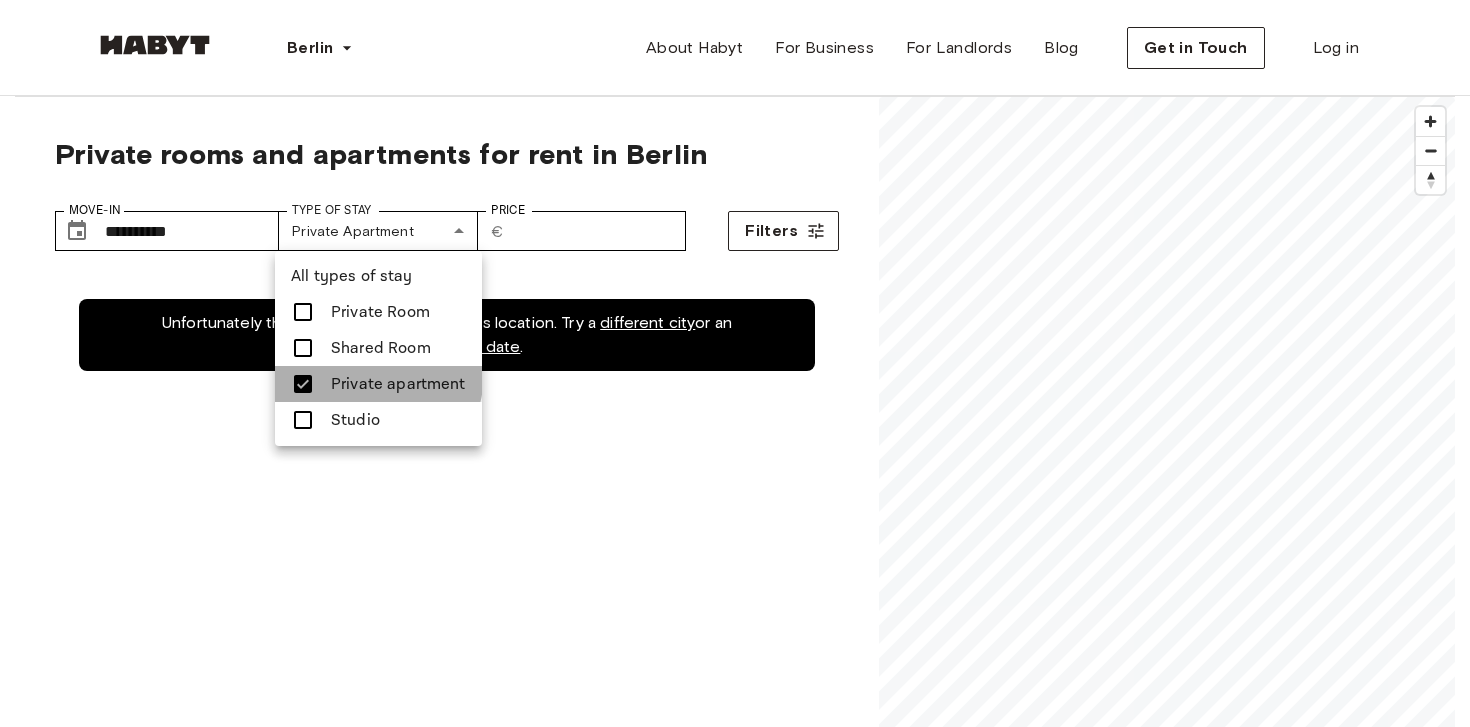 click on "Private apartment" at bounding box center (398, 384) 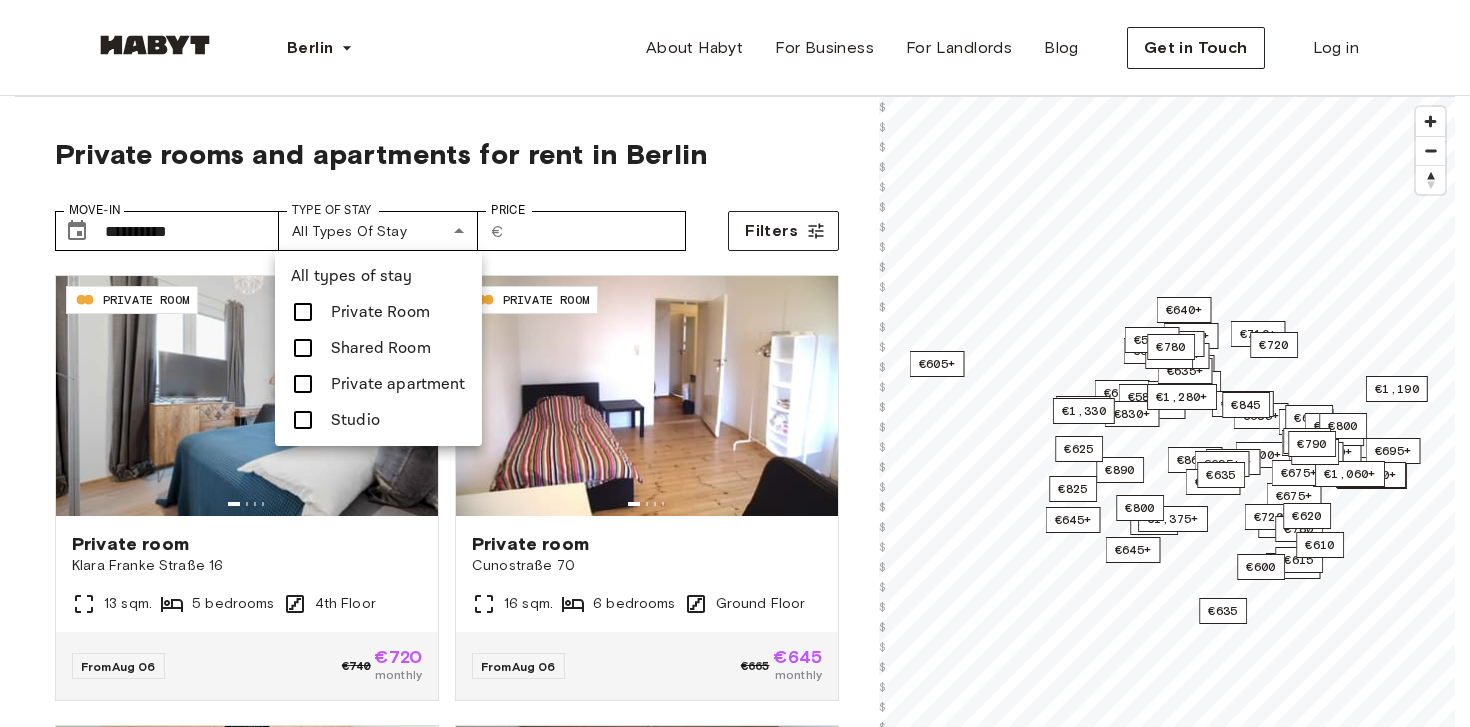 click on "Studio" at bounding box center [355, 420] 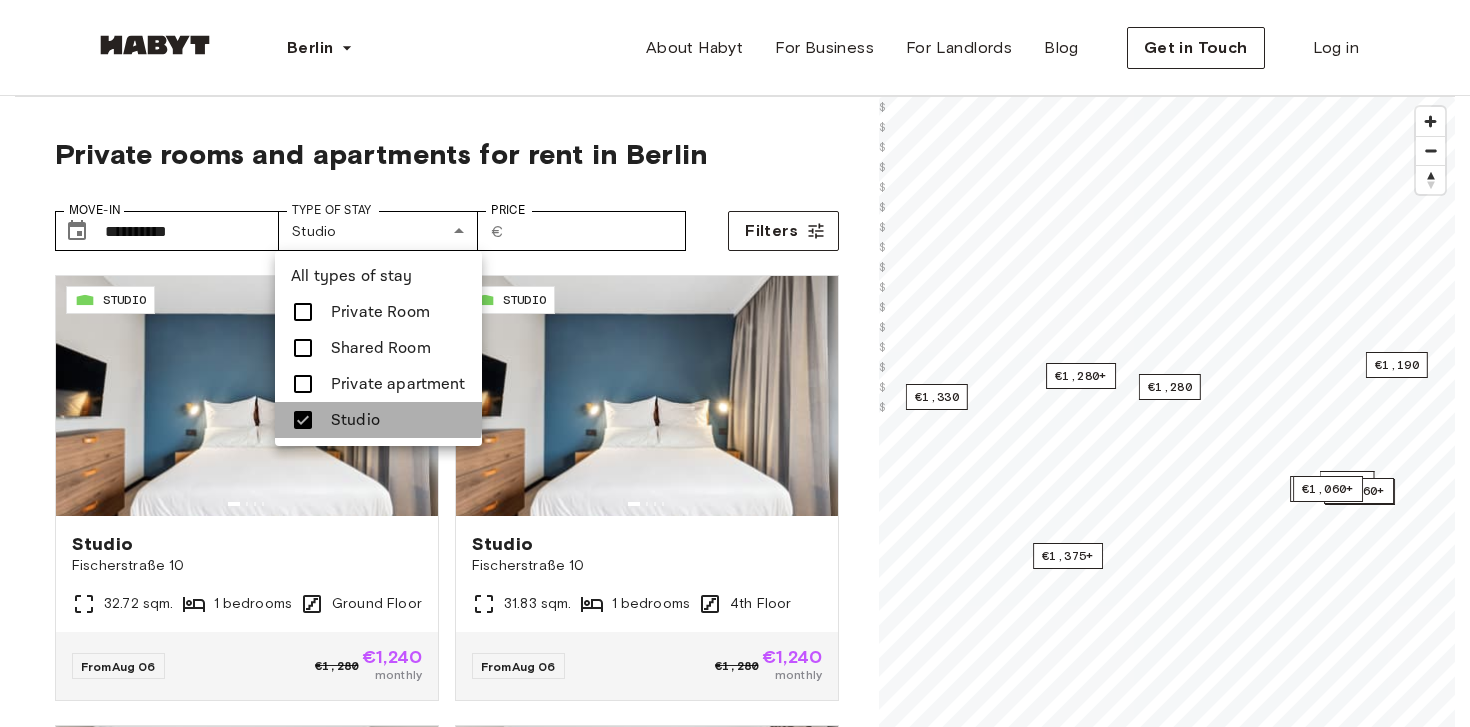 click on "Studio" at bounding box center [355, 420] 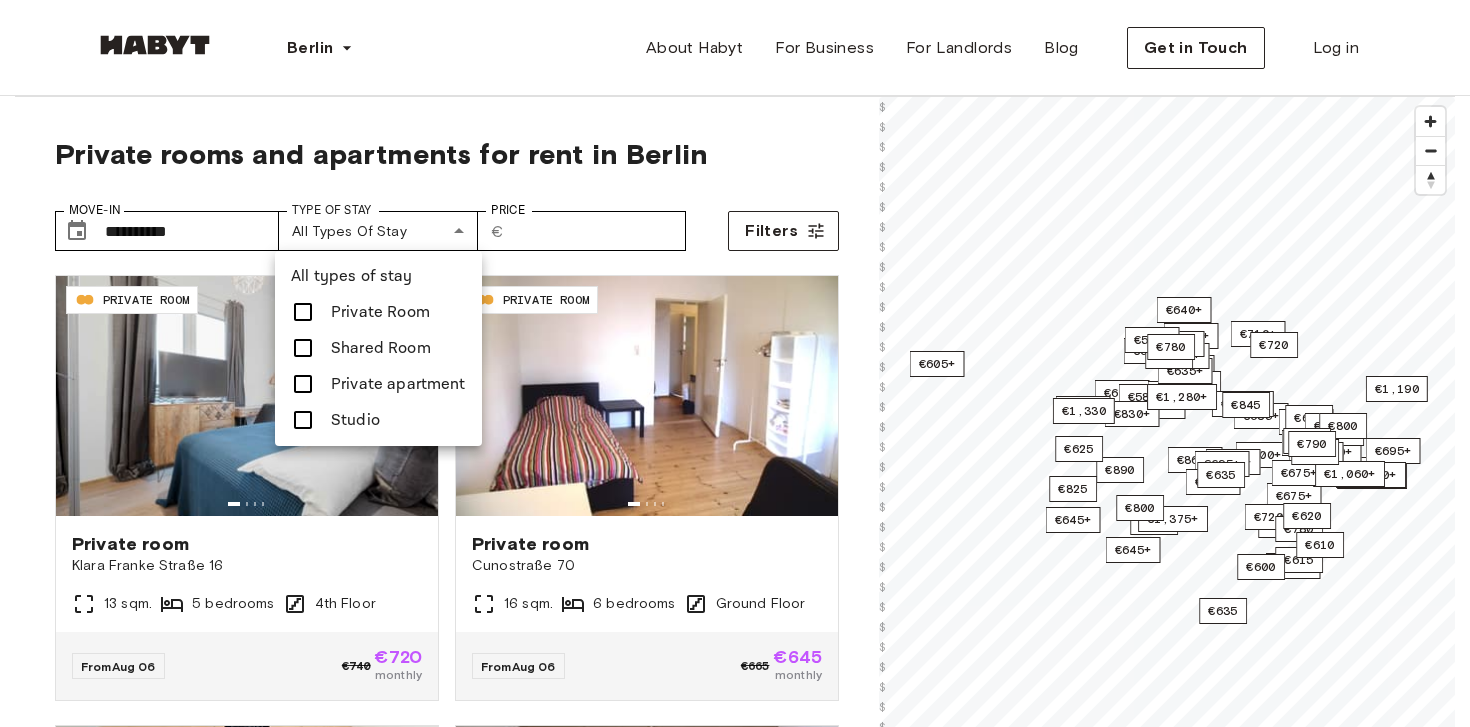 click on "Private Room" at bounding box center (380, 312) 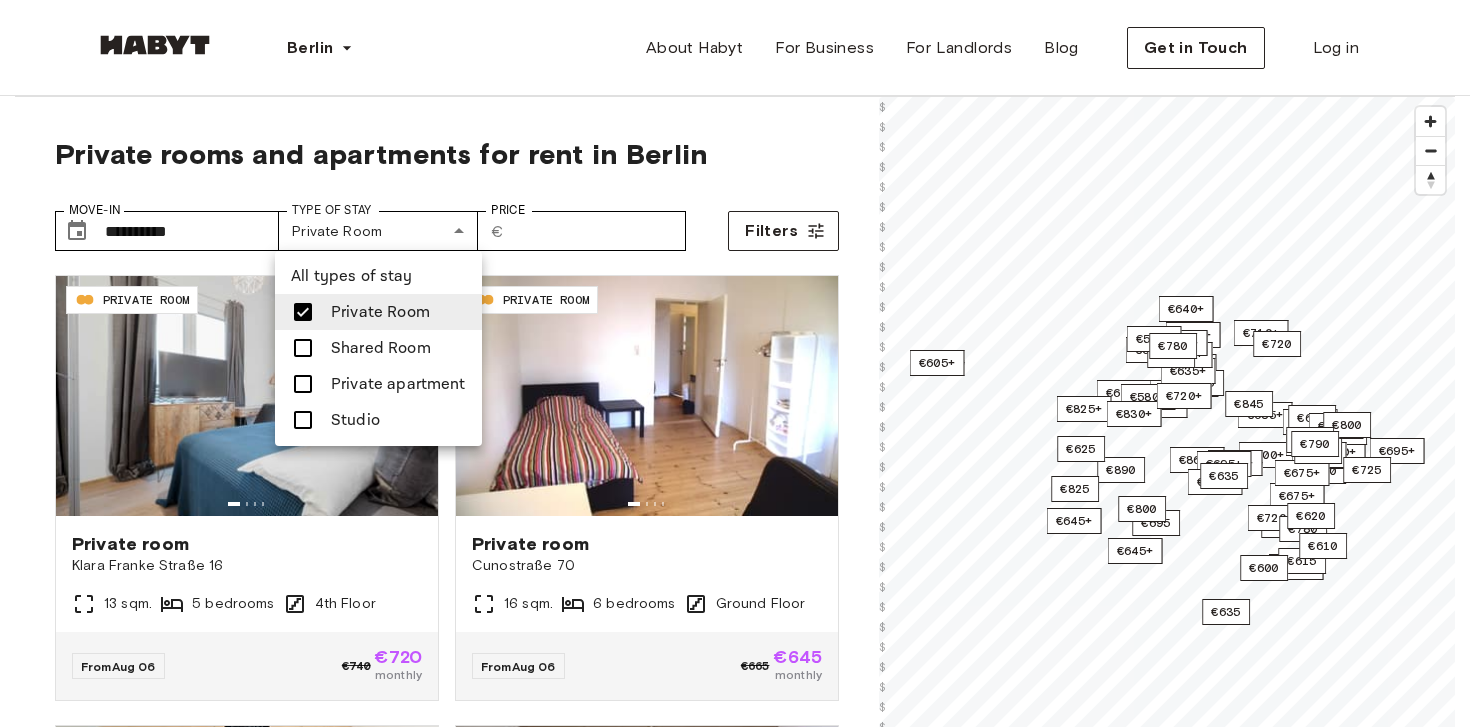 click at bounding box center [735, 363] 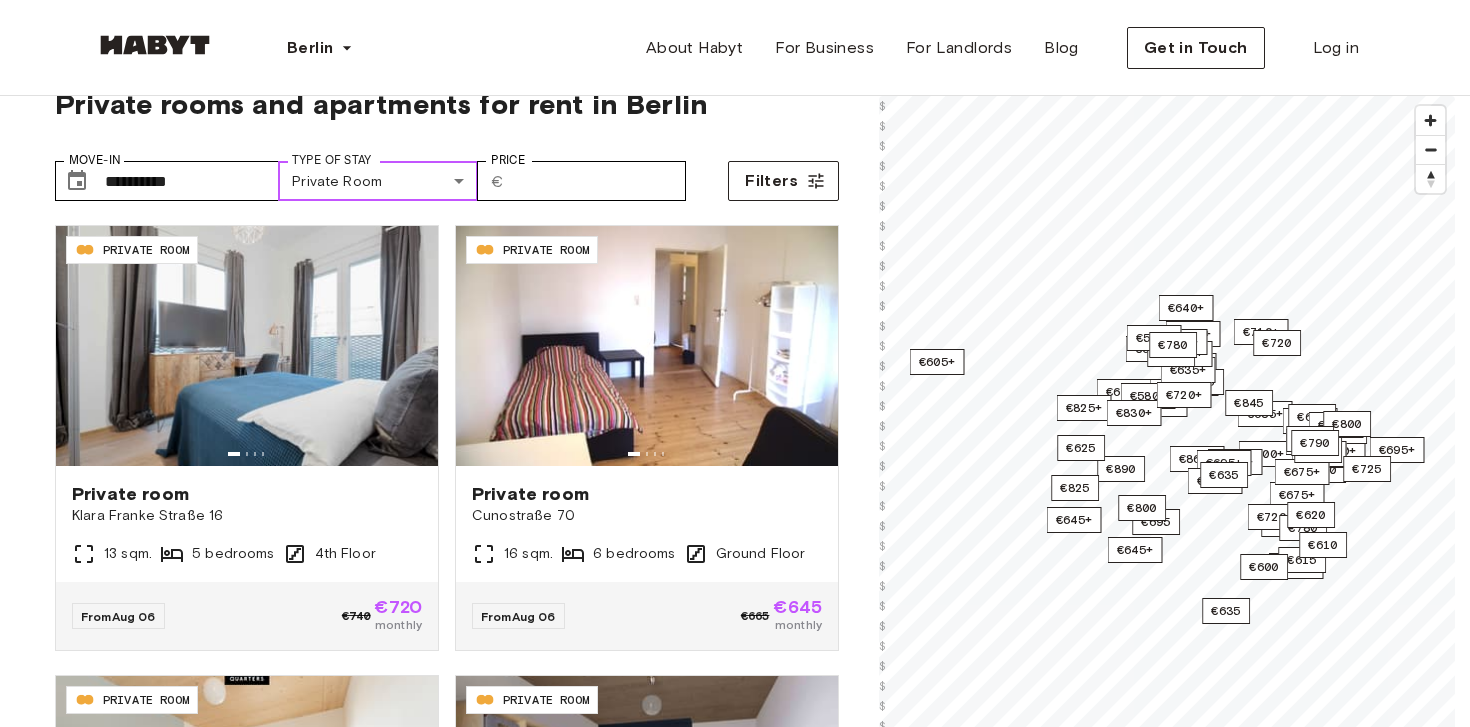 scroll, scrollTop: 51, scrollLeft: 0, axis: vertical 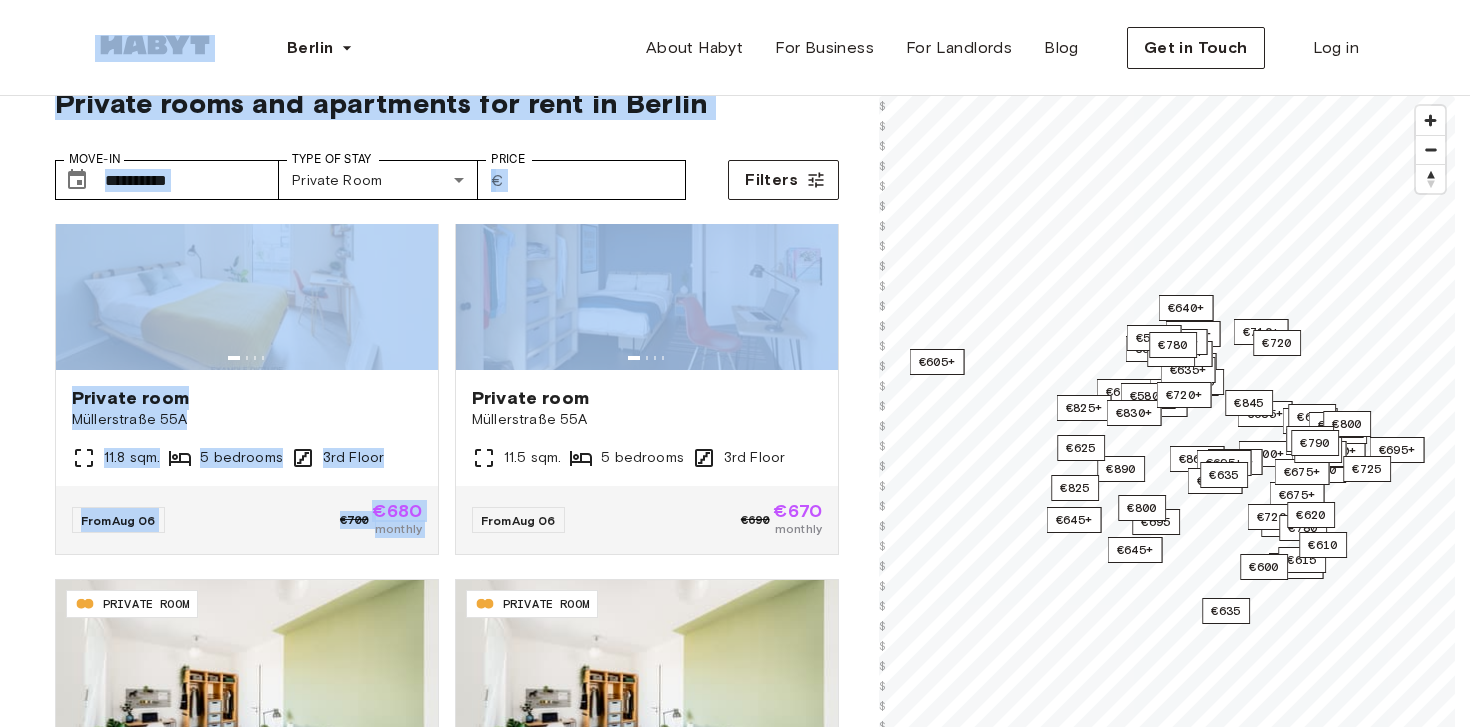 drag, startPoint x: 74, startPoint y: 32, endPoint x: 855, endPoint y: 225, distance: 804.49365 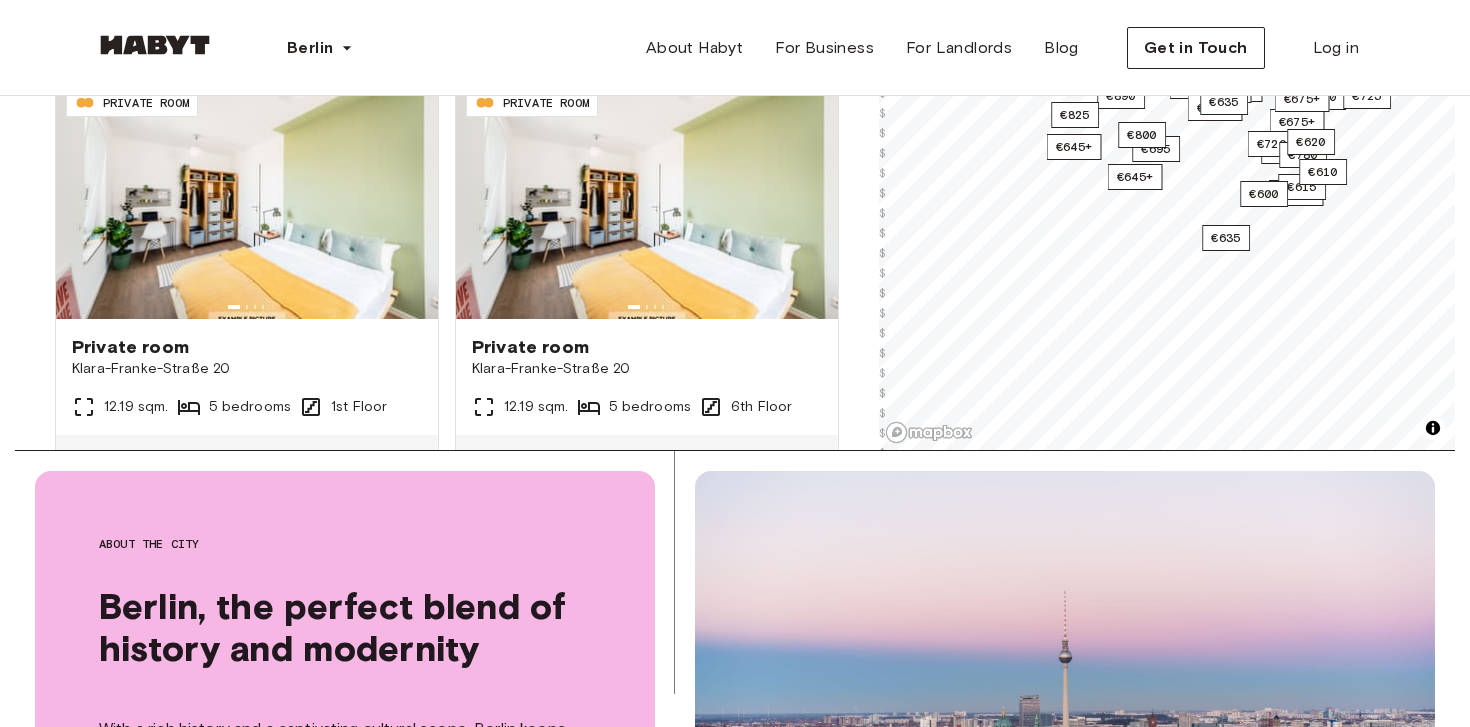 scroll, scrollTop: 609, scrollLeft: 0, axis: vertical 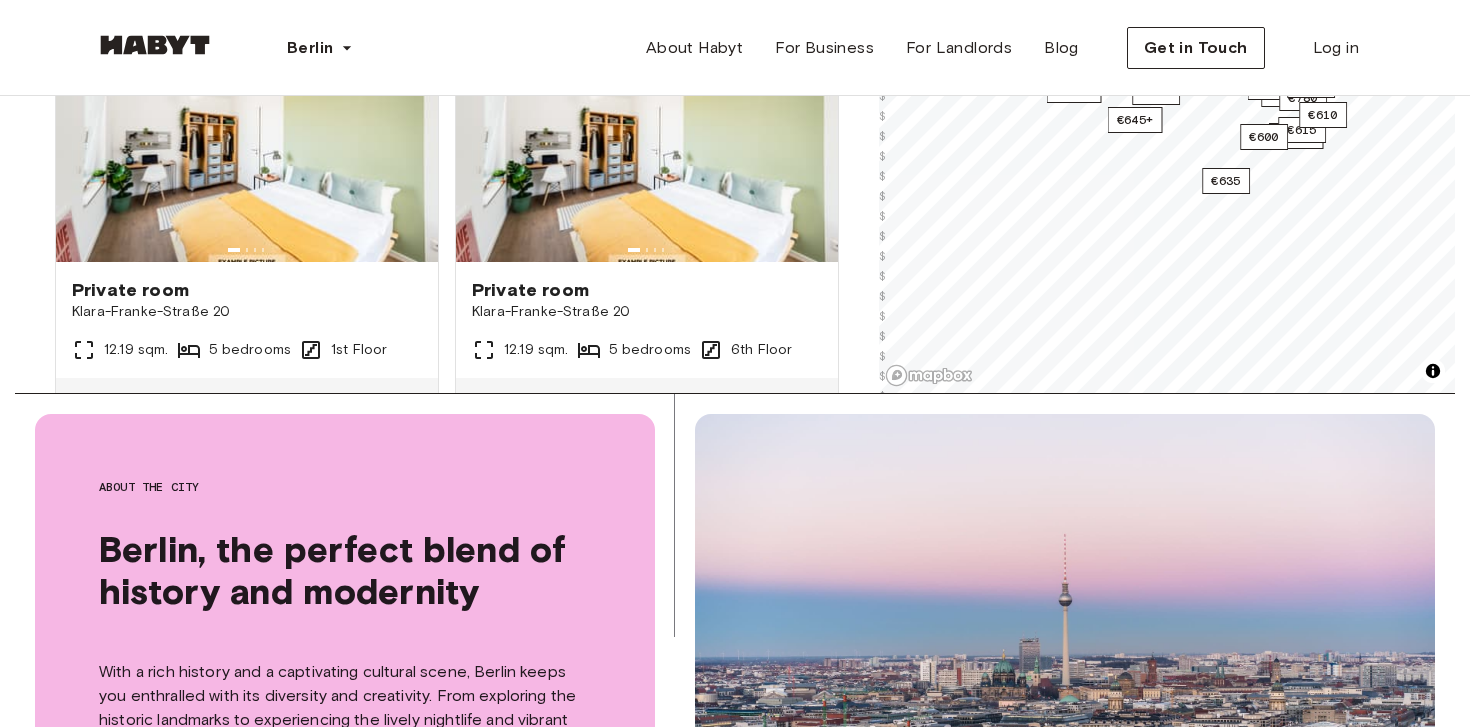 click on "**********" at bounding box center (447, -60) 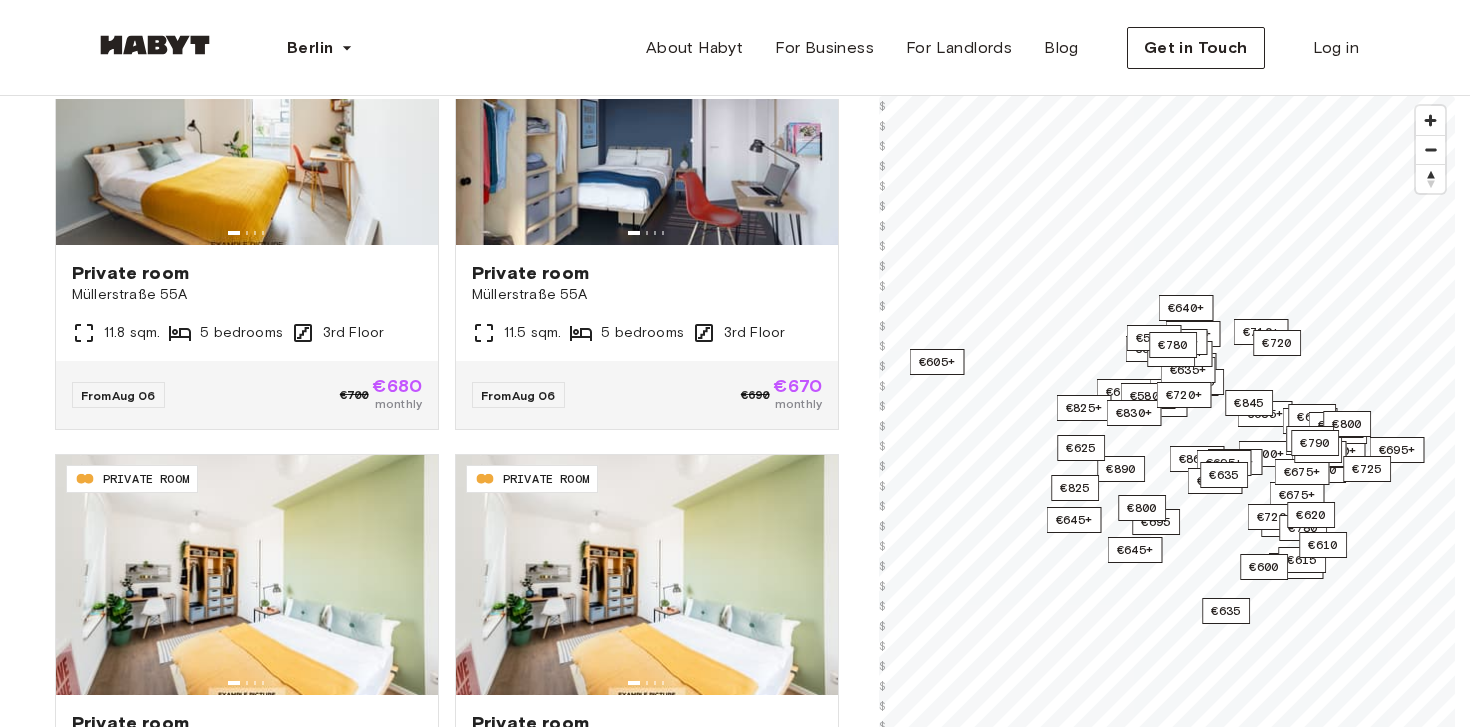 scroll, scrollTop: 174, scrollLeft: 0, axis: vertical 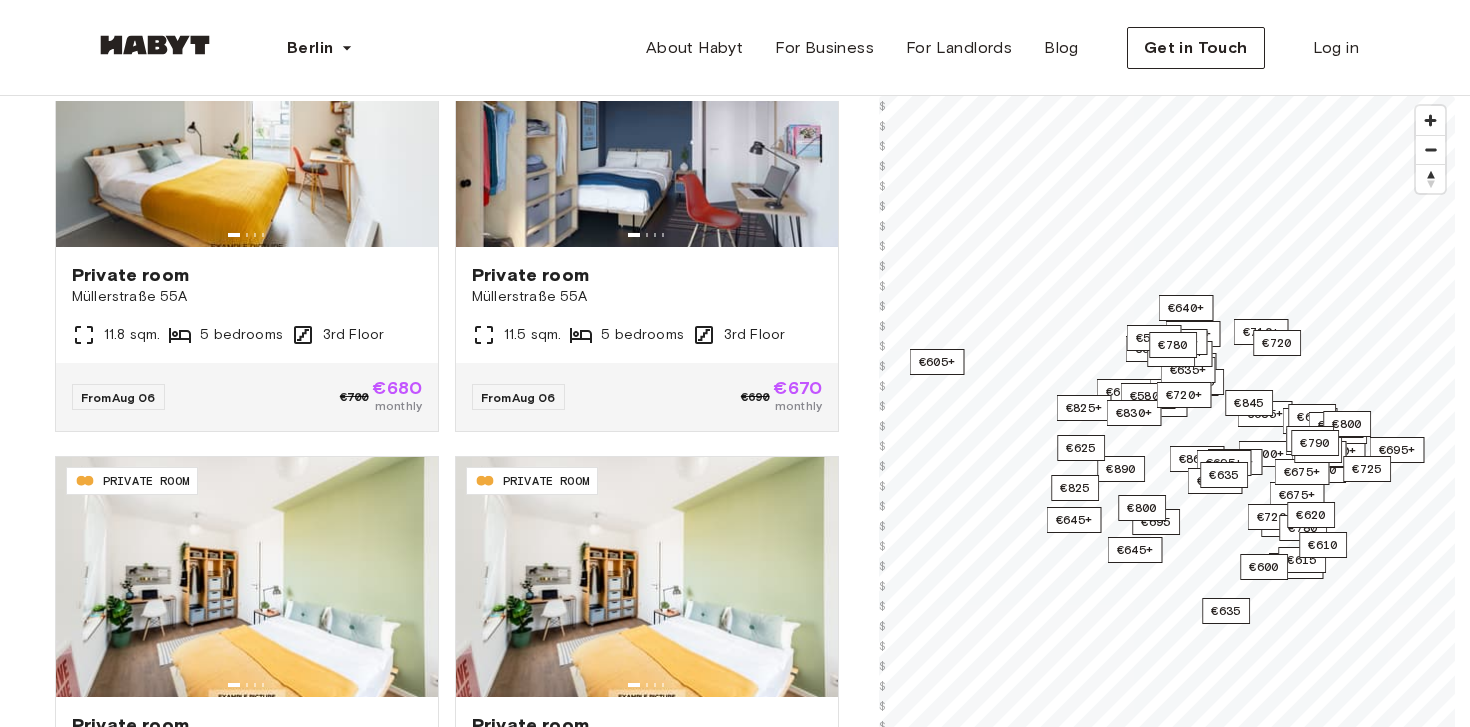 click on "**********" at bounding box center [447, 375] 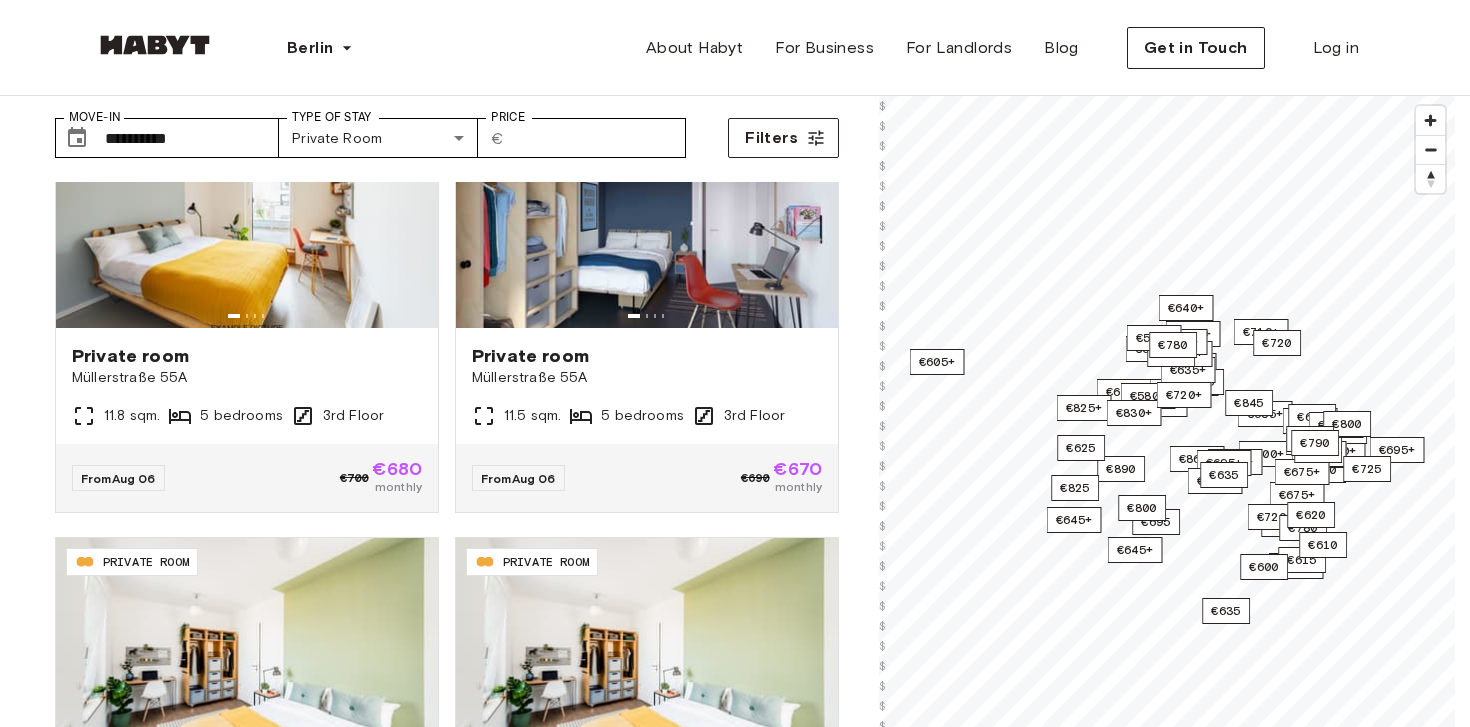 scroll, scrollTop: 0, scrollLeft: 0, axis: both 